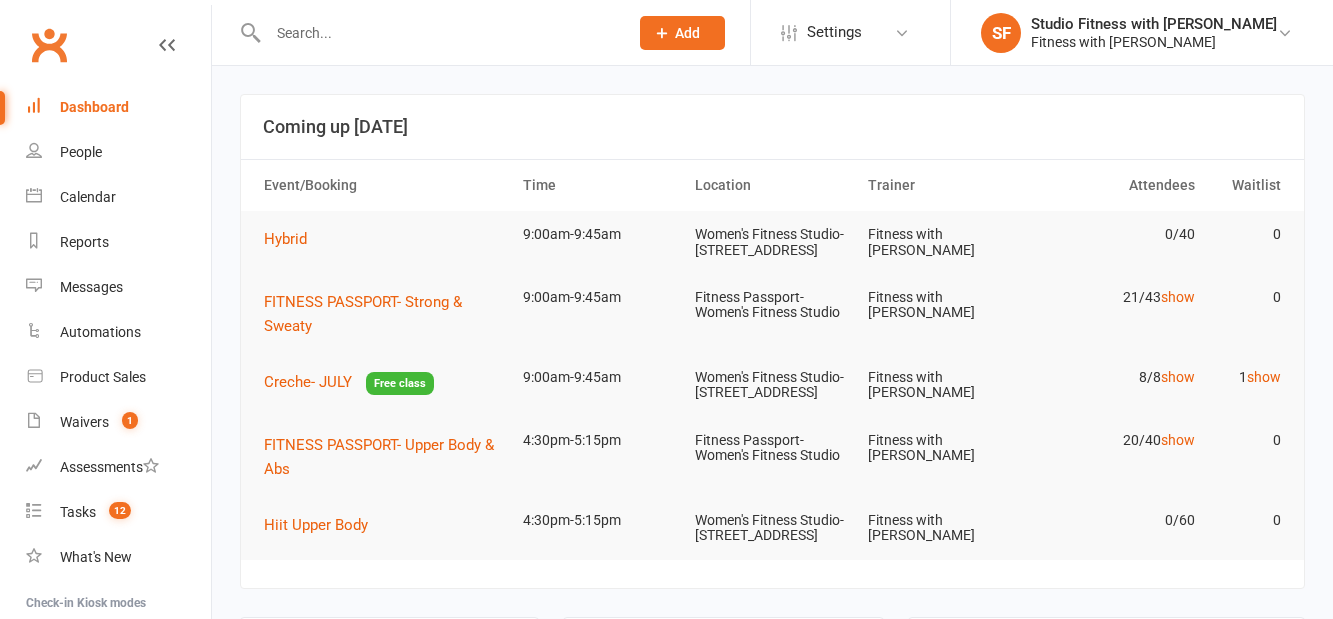 scroll, scrollTop: 0, scrollLeft: 0, axis: both 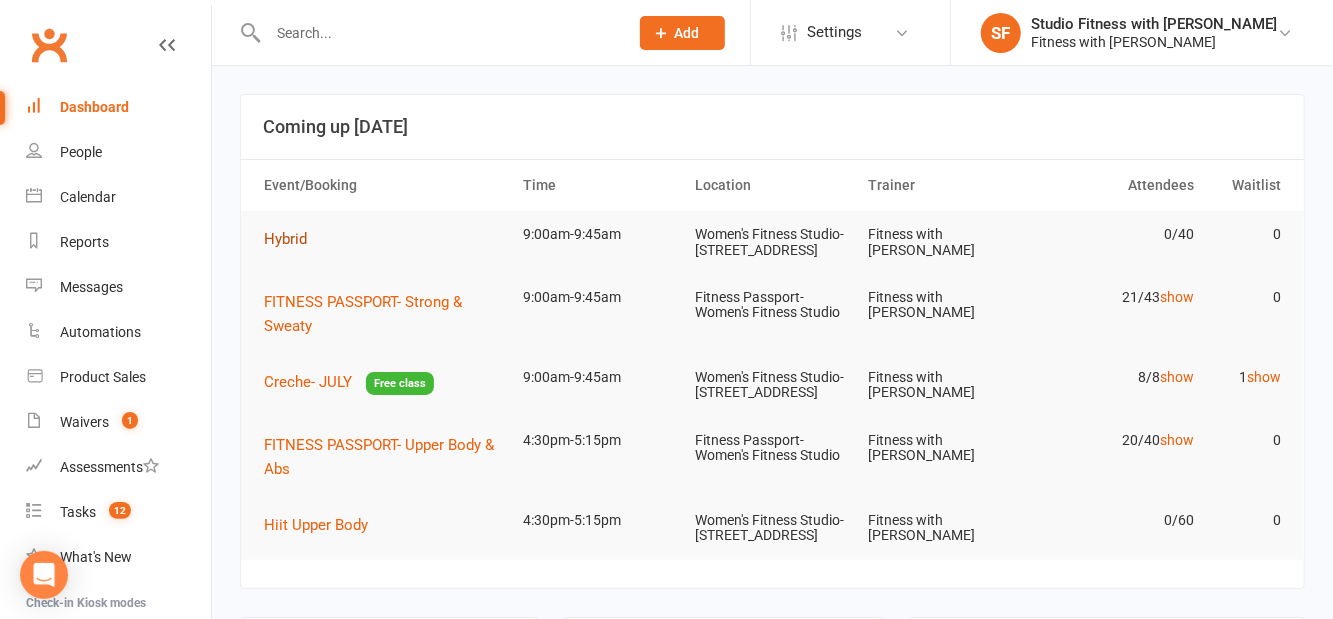 click on "Hybrid" at bounding box center [285, 239] 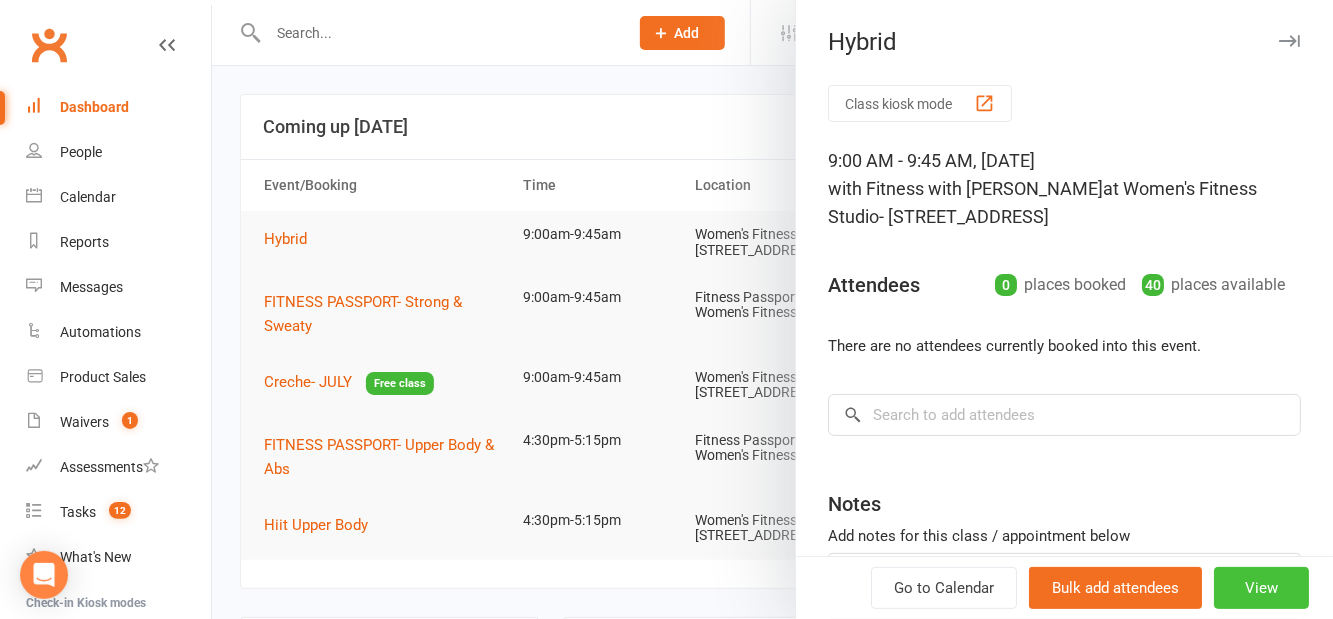 click on "View" at bounding box center (1261, 588) 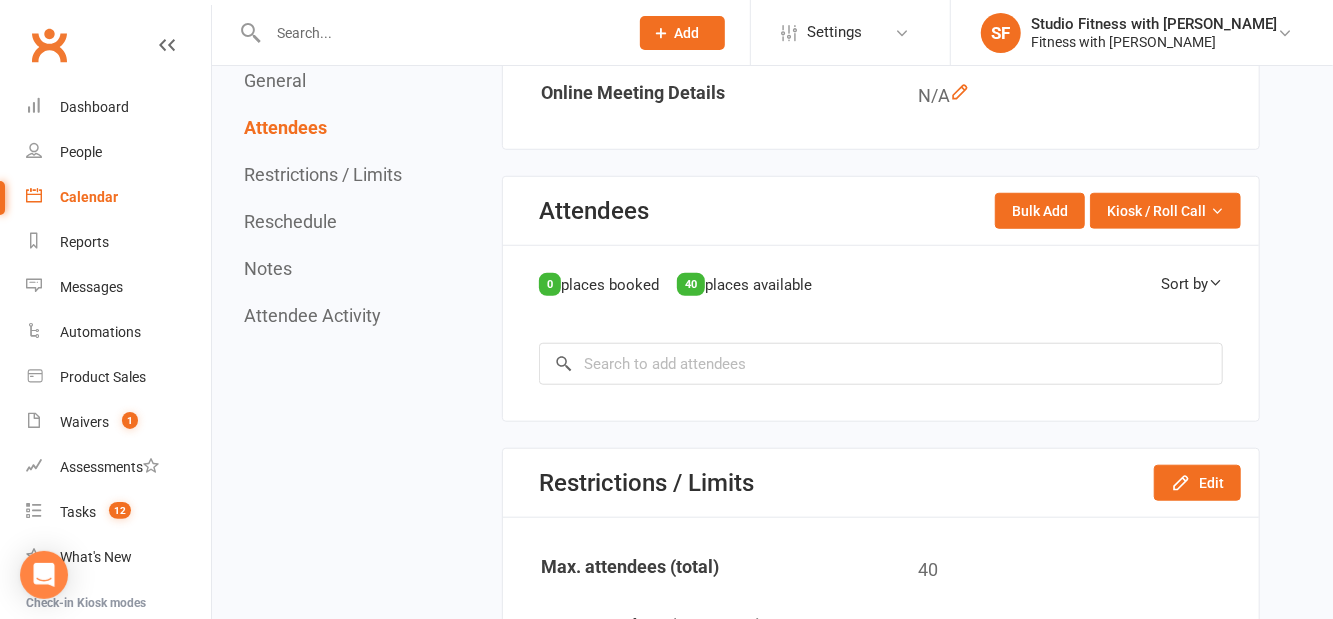 scroll, scrollTop: 779, scrollLeft: 0, axis: vertical 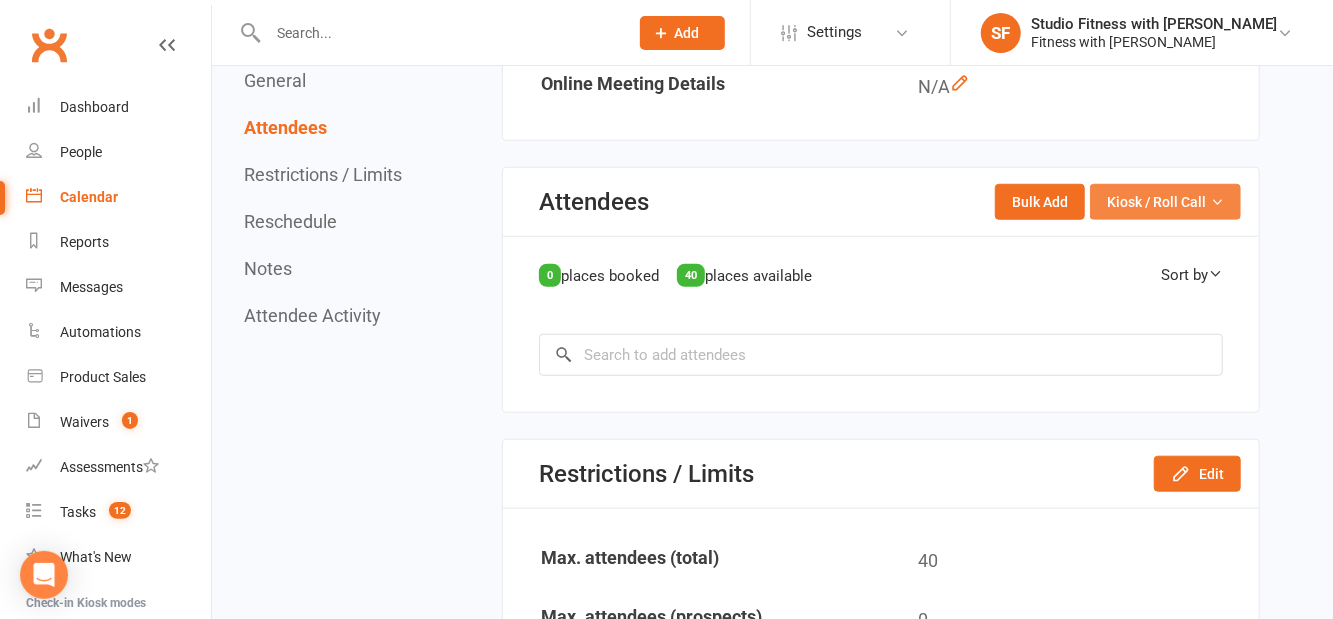 click on "Kiosk / Roll Call" at bounding box center (1156, 202) 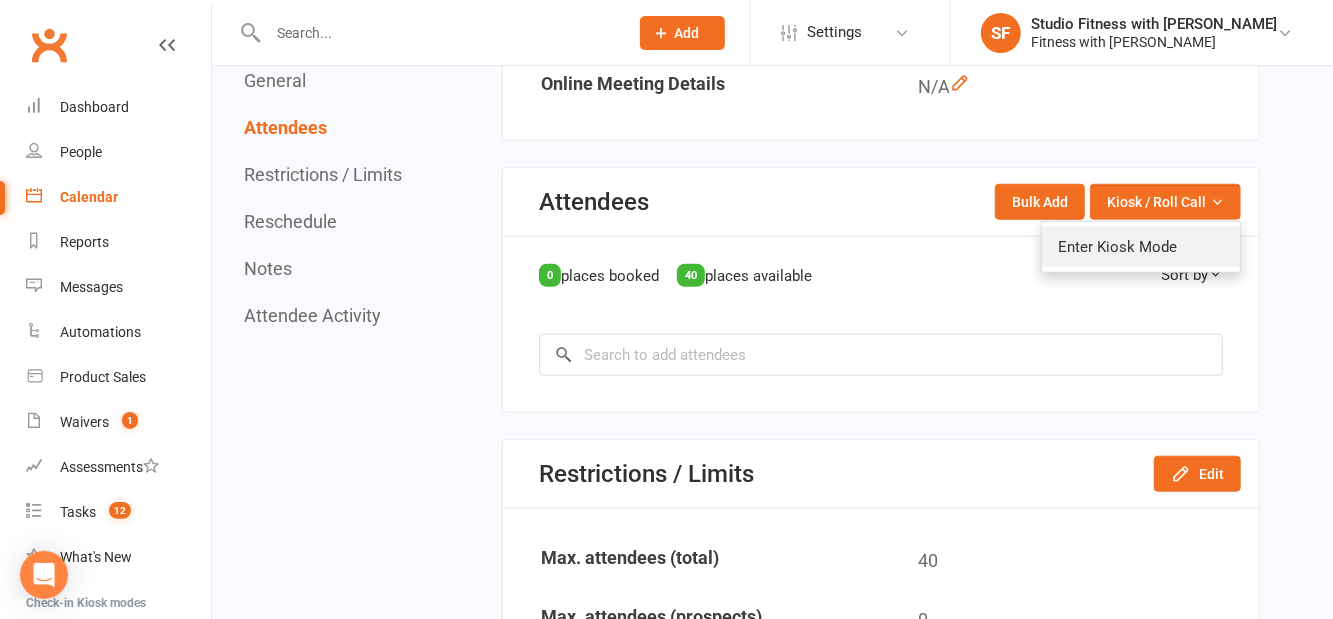 click on "Enter Kiosk Mode" at bounding box center [1141, 247] 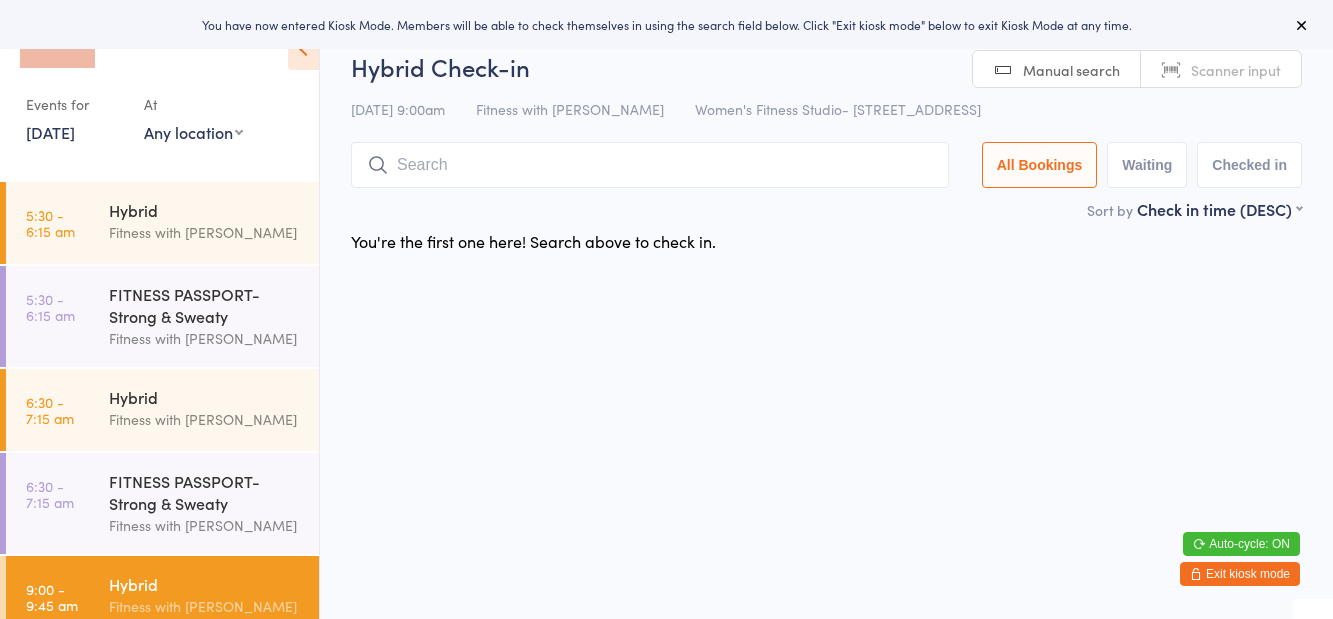 scroll, scrollTop: 0, scrollLeft: 0, axis: both 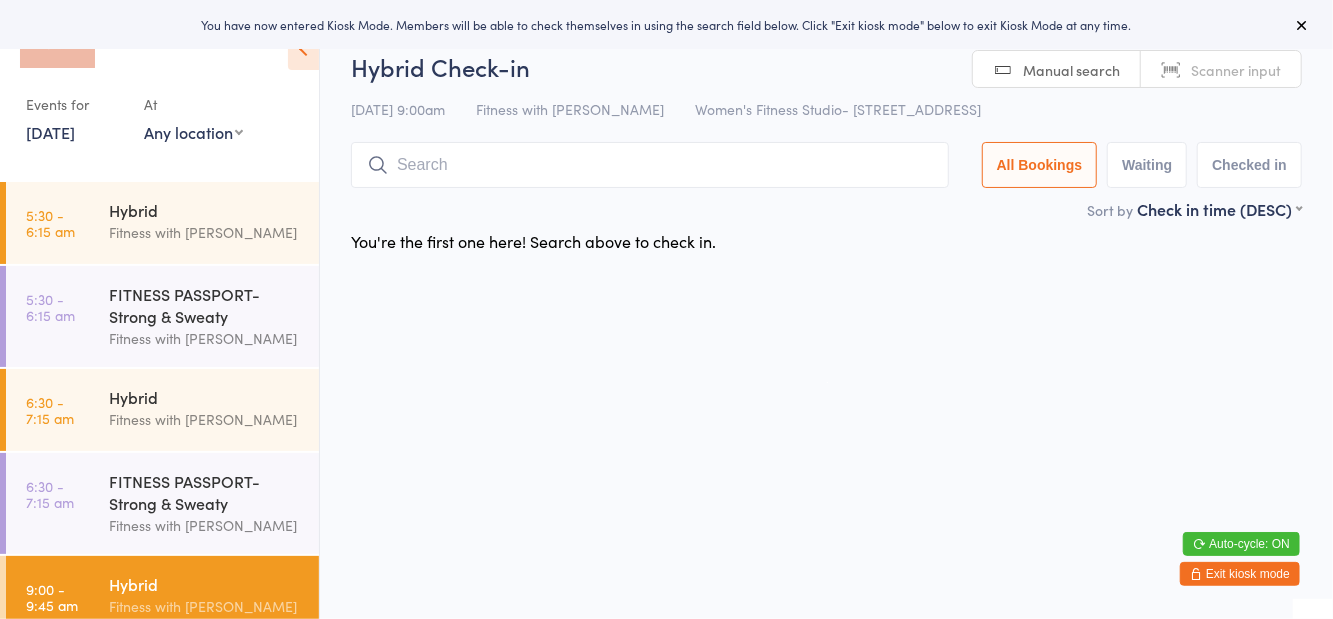 click on "Events for [DATE] [DATE]
[DATE]
Sun Mon Tue Wed Thu Fri Sat
27
29
30
01
02
03
04
05
28
06
07
08
09
10
11
12
29
13
14
15
16
17
18
19
30
20
21
22
23
24
25
26
31
27
28
29
30
31
01
02" at bounding box center [159, 83] 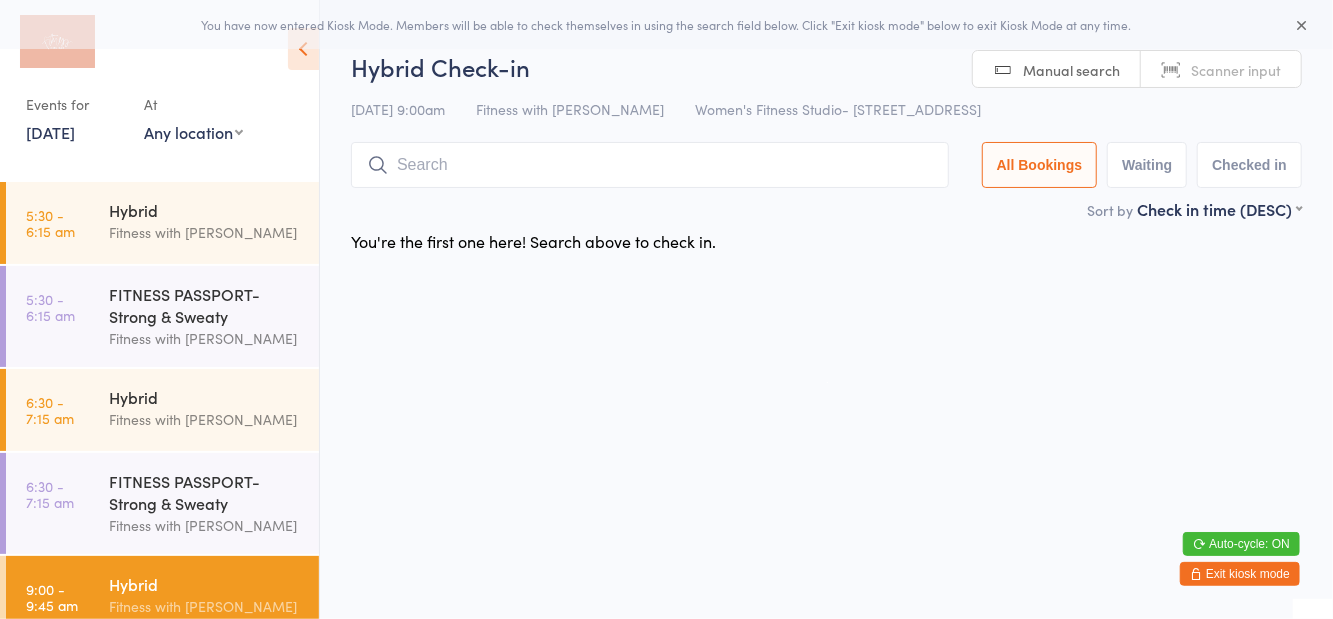 click on "Any location Women's Fitness Studio-  [STREET_ADDRESS], [GEOGRAPHIC_DATA] Fitness Passport- Women's Fitness Studio" at bounding box center (193, 132) 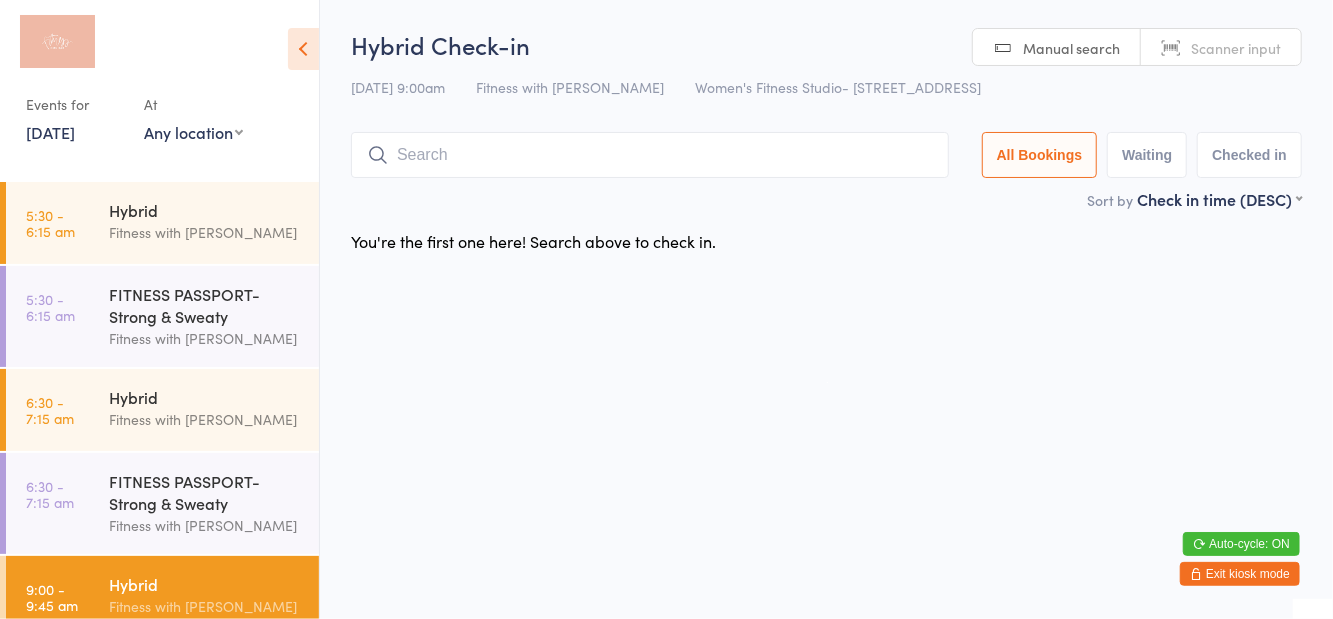 select on "1" 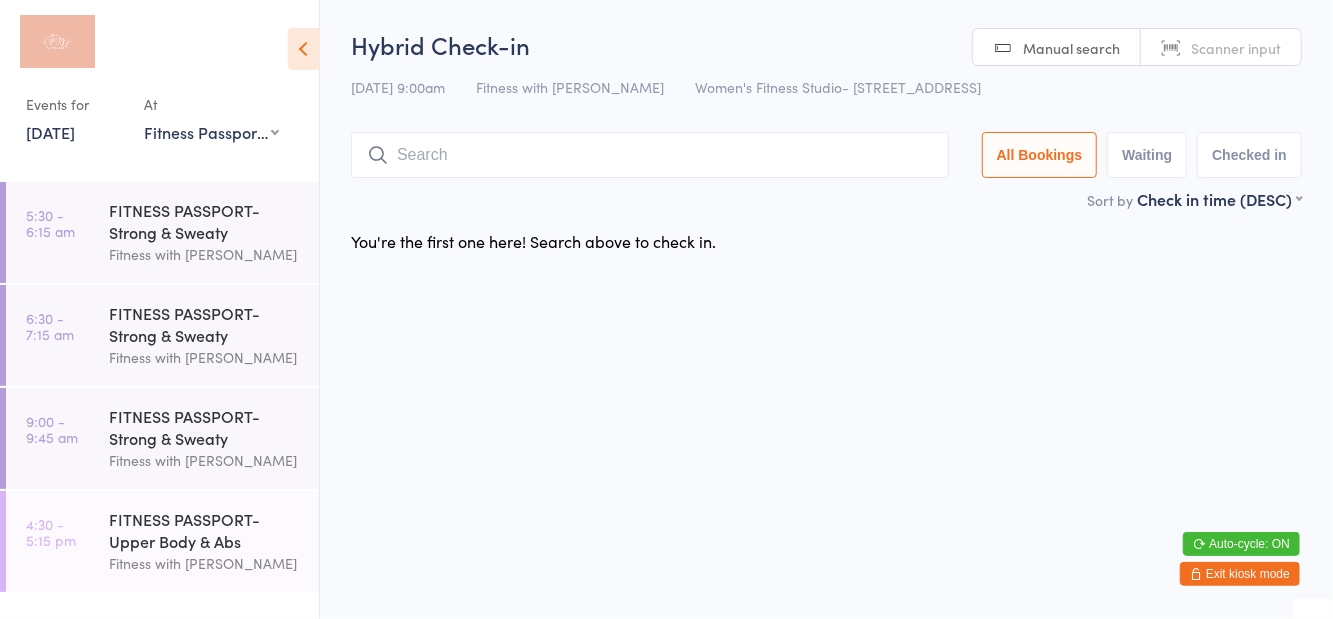 type on "All" 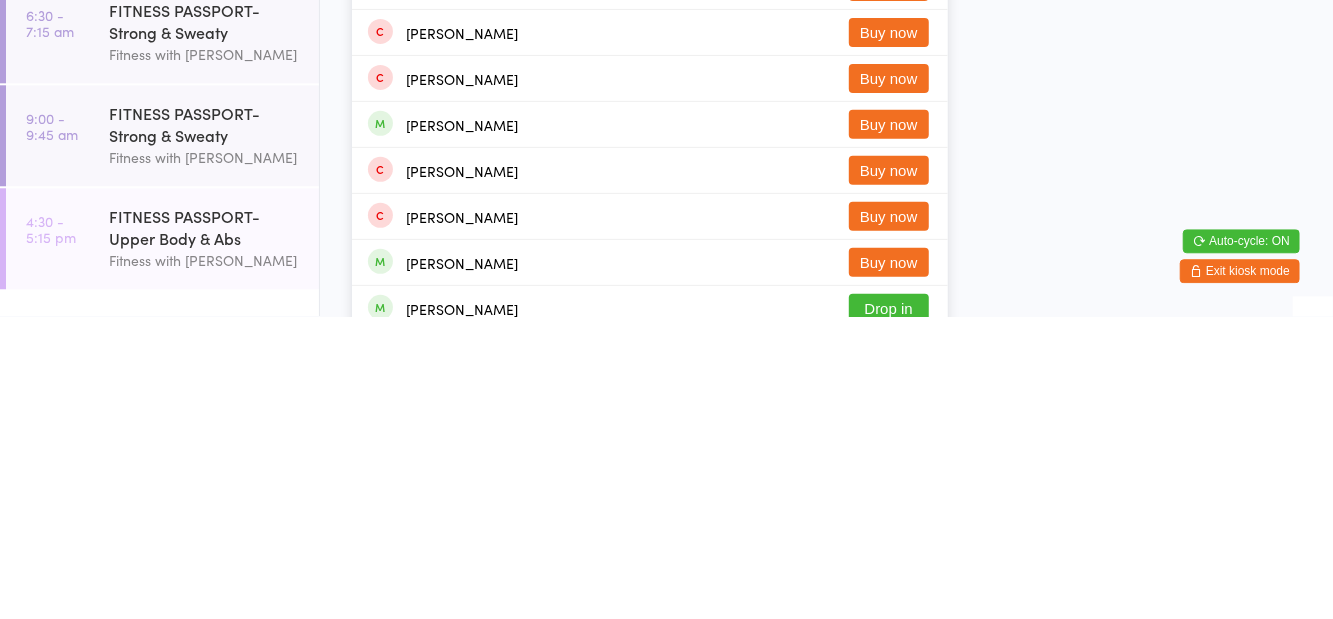 scroll, scrollTop: 97, scrollLeft: 0, axis: vertical 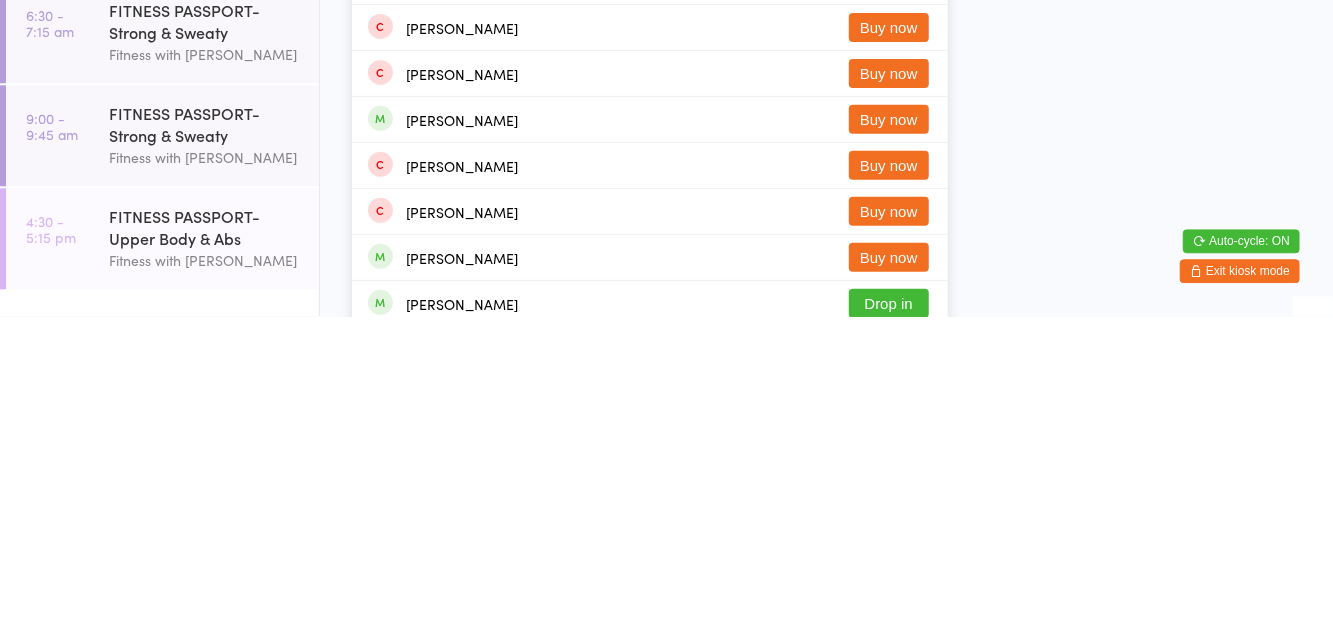 click on "Fitness with [PERSON_NAME]" at bounding box center [205, 460] 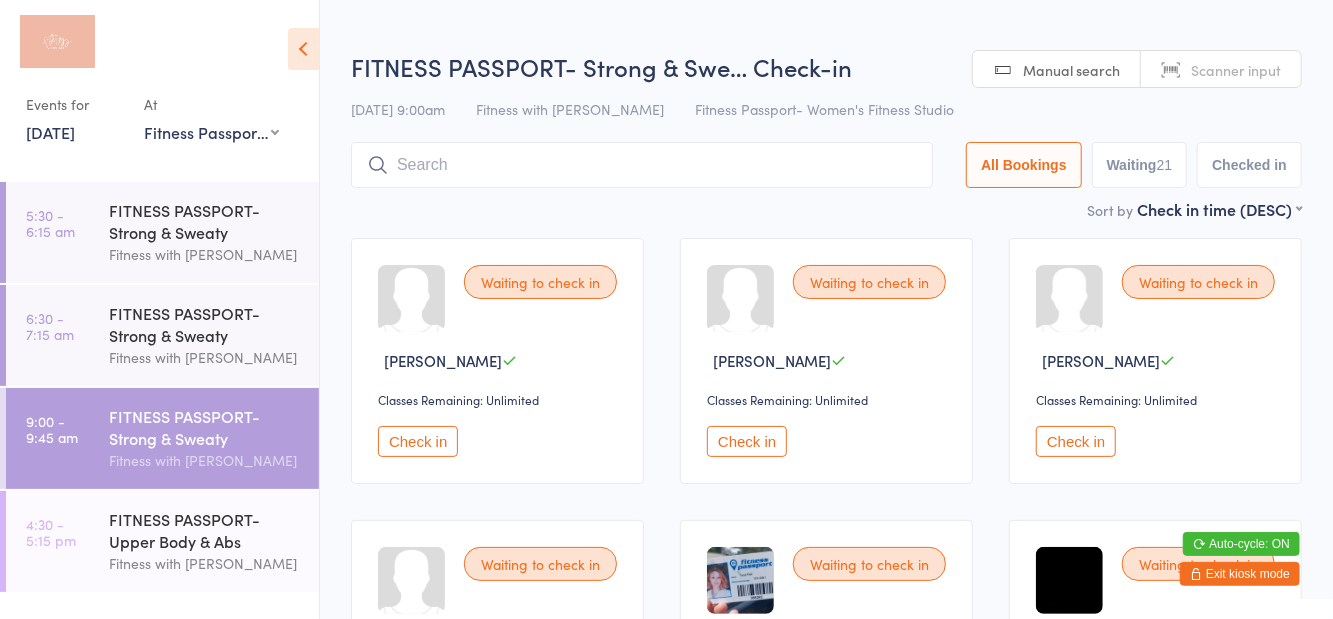 click on "FITNESS PASSPORT- Strong & Swe… Check-in" at bounding box center [826, 66] 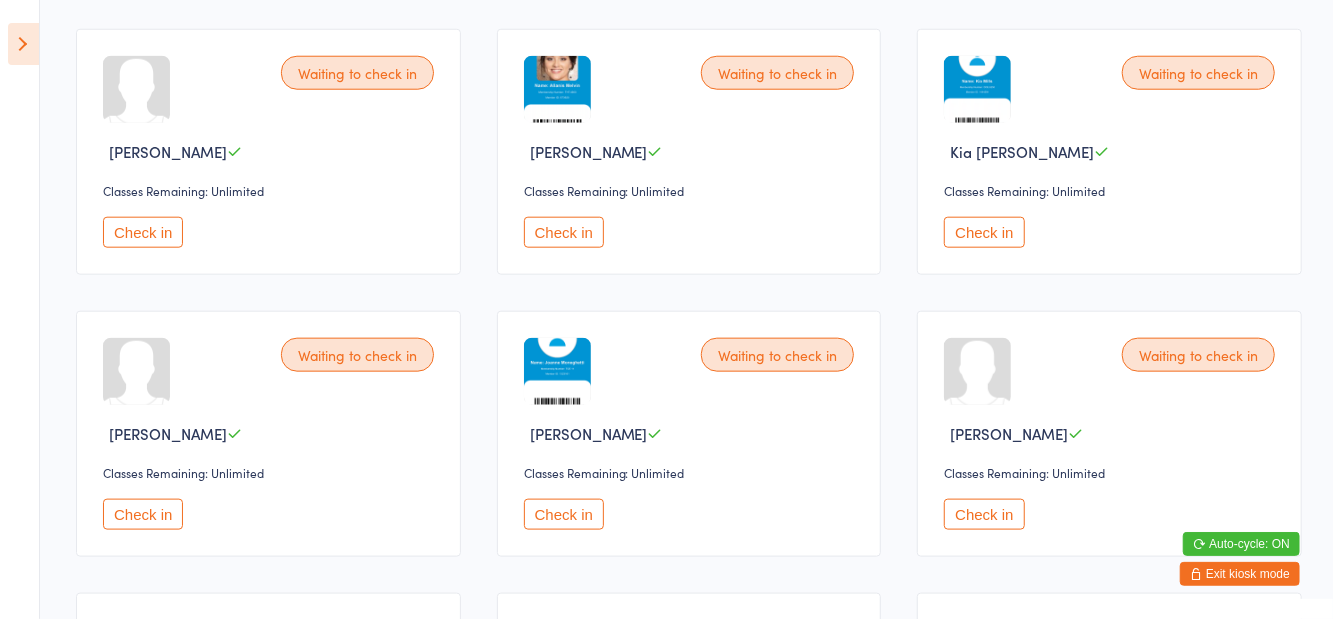 scroll, scrollTop: 1066, scrollLeft: 0, axis: vertical 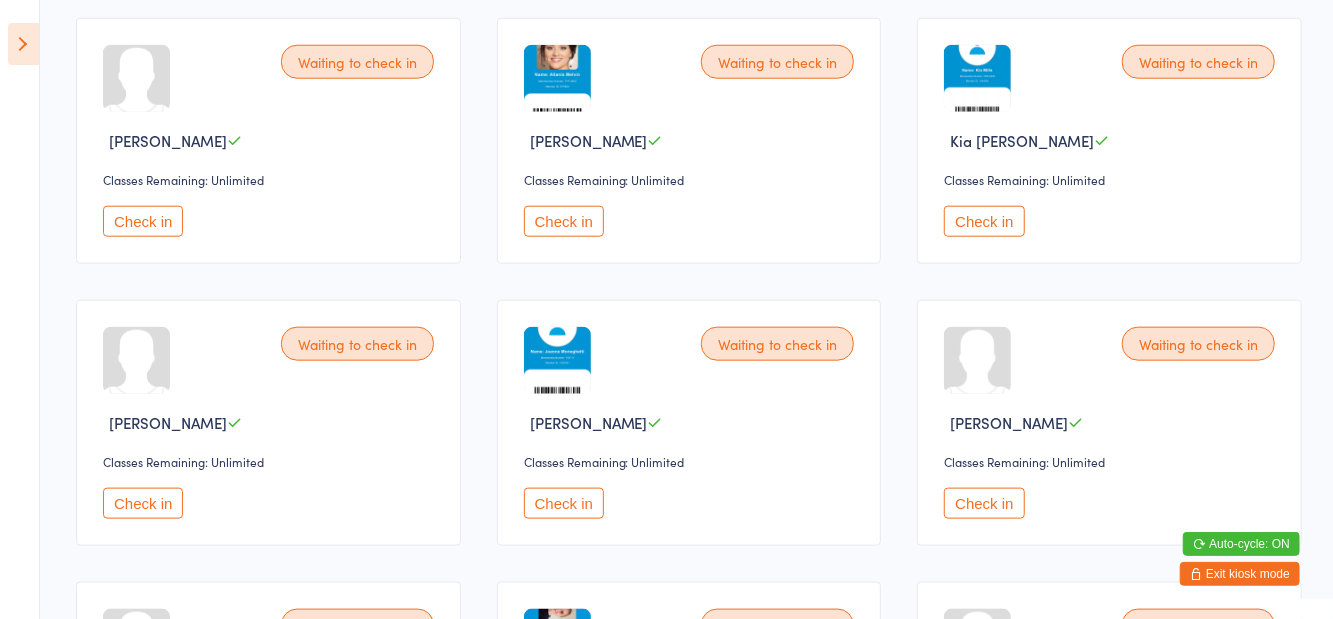 click on "Check in" at bounding box center (143, 503) 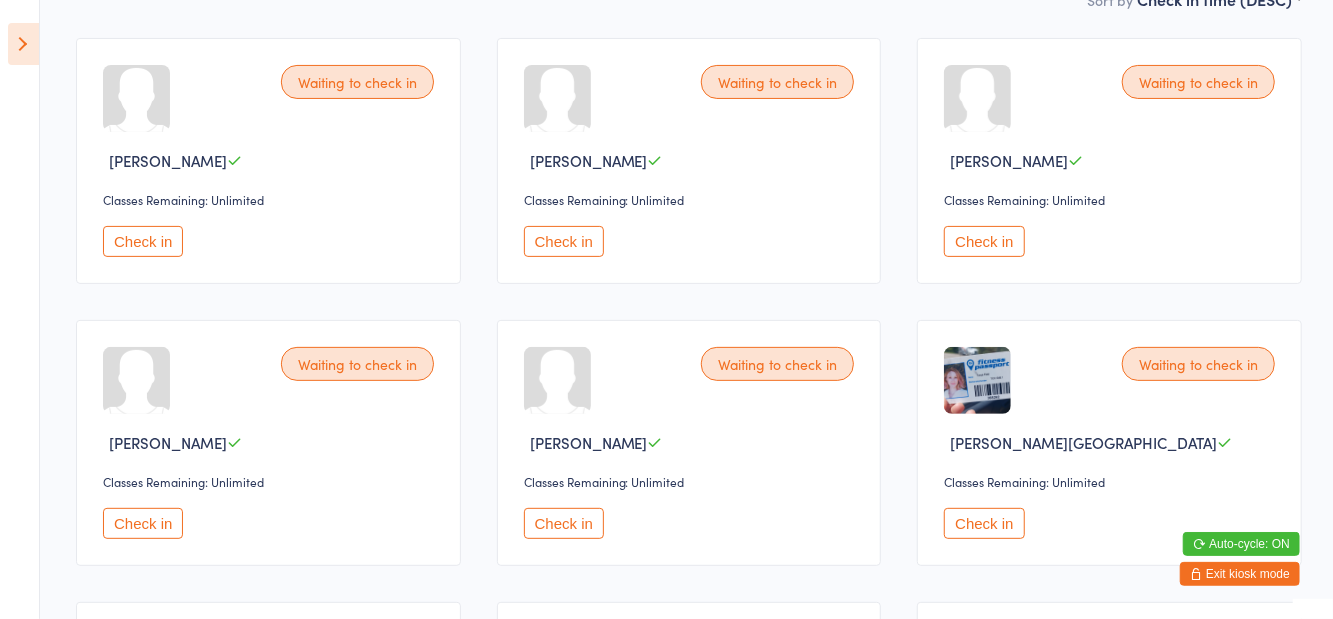 scroll, scrollTop: 0, scrollLeft: 0, axis: both 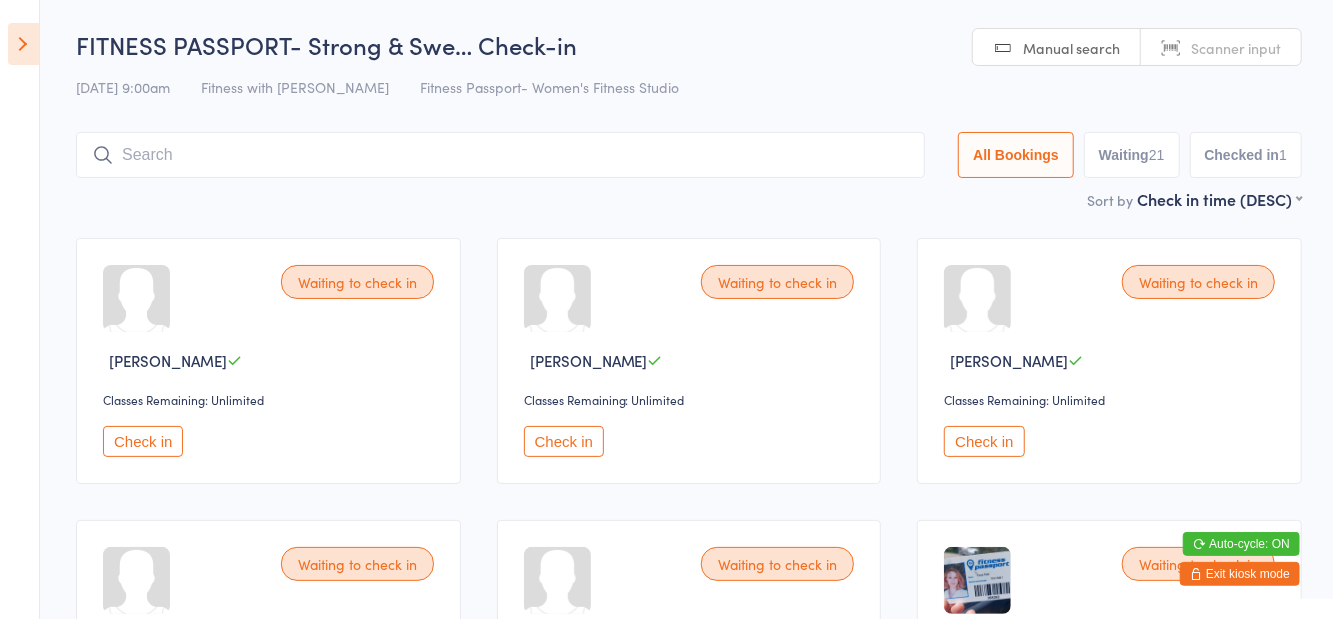 click at bounding box center [500, 155] 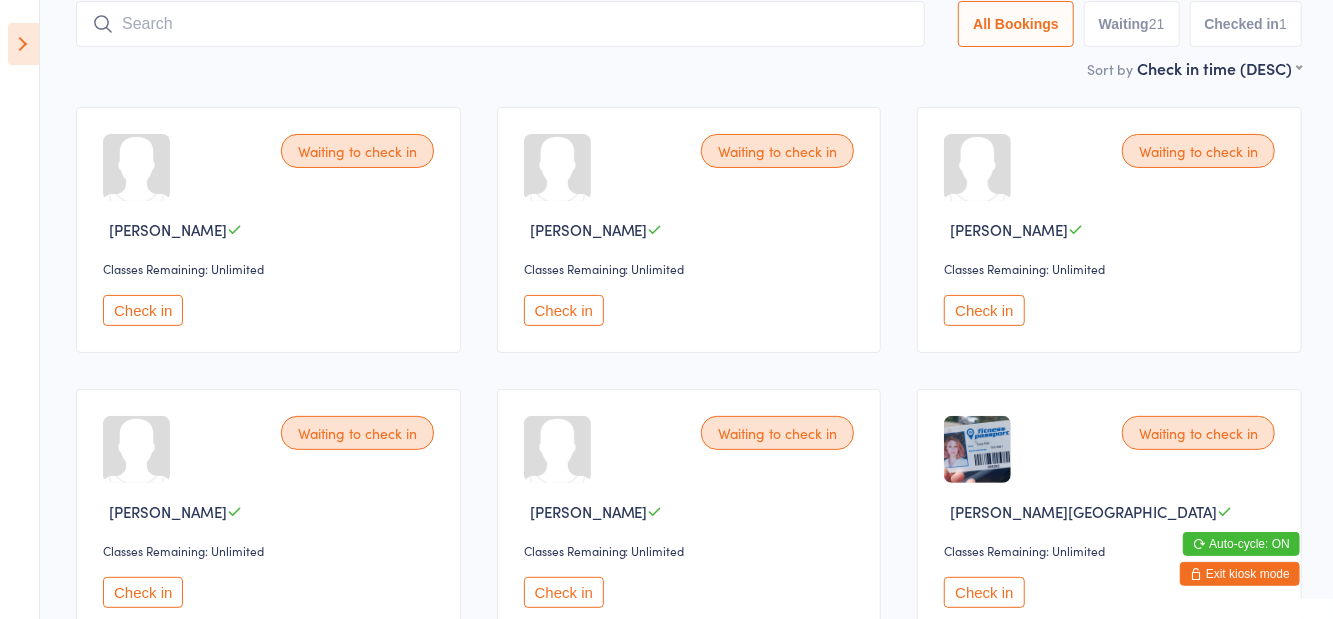 scroll, scrollTop: 133, scrollLeft: 0, axis: vertical 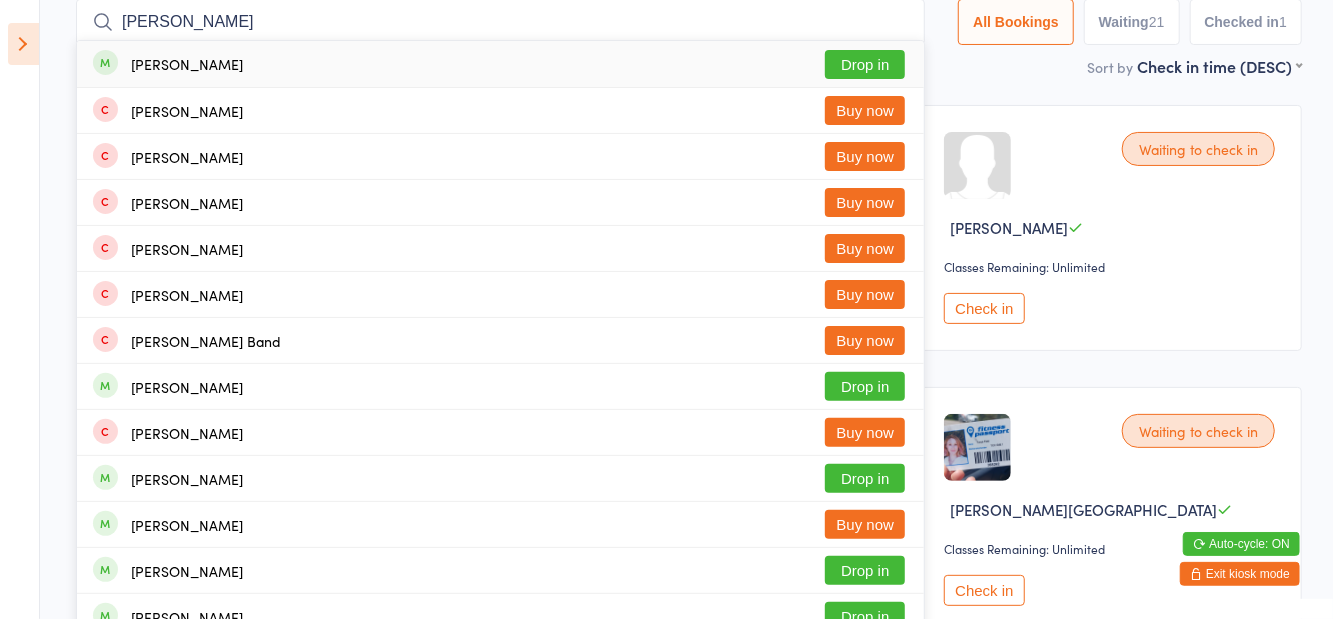 type on "[PERSON_NAME]" 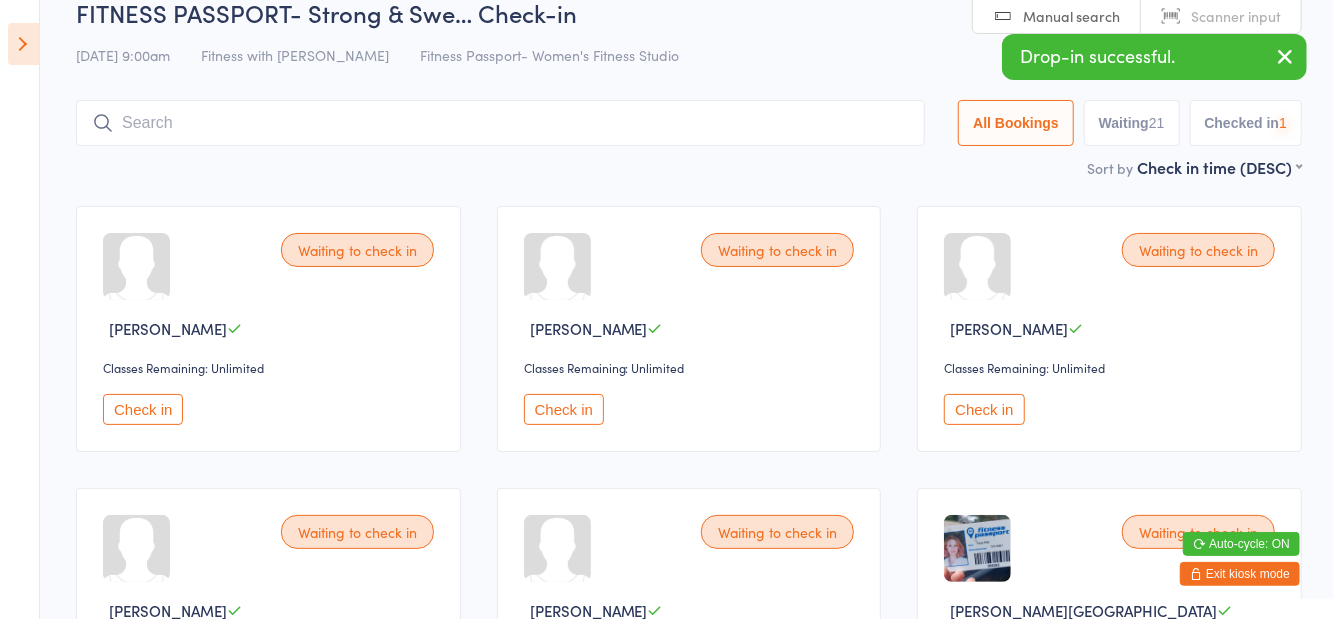 scroll, scrollTop: 22, scrollLeft: 0, axis: vertical 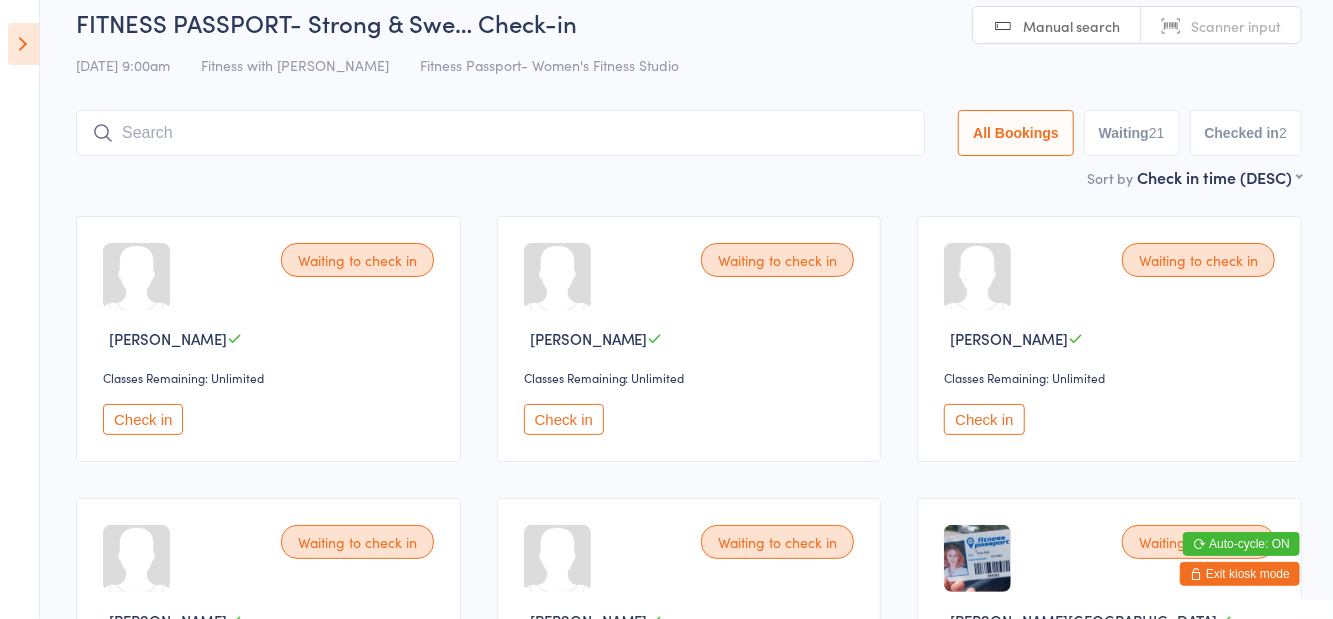 click on "Waiting to check in [PERSON_NAME]  Classes Remaining: Unlimited   Check in Waiting to check in [PERSON_NAME]  Classes Remaining: Unlimited   Check in Waiting to check in [PERSON_NAME]  Classes Remaining: Unlimited   Check in Waiting to check in [PERSON_NAME]  Classes Remaining: Unlimited   Check in Waiting to check in [PERSON_NAME]  Classes Remaining: Unlimited   Check in Waiting to check in [PERSON_NAME] Field  Classes Remaining: Unlimited   Check in Waiting to check in [PERSON_NAME]  Classes Remaining: Unlimited   Check in Waiting to check in [PERSON_NAME]  Classes Remaining: Unlimited   Check in Waiting to check in [PERSON_NAME]  Classes Remaining: Unlimited   Check in Waiting to check in [PERSON_NAME]  Classes Remaining: Unlimited   Check in Waiting to check in [PERSON_NAME]  Classes Remaining: Unlimited   Check in Waiting to check in [PERSON_NAME]  Classes Remaining: Unlimited   Check in Waiting to check in Kia [PERSON_NAME]  Classes Remaining: Unlimited   Check in Waiting to check in [PERSON_NAME]" at bounding box center (689, 1326) 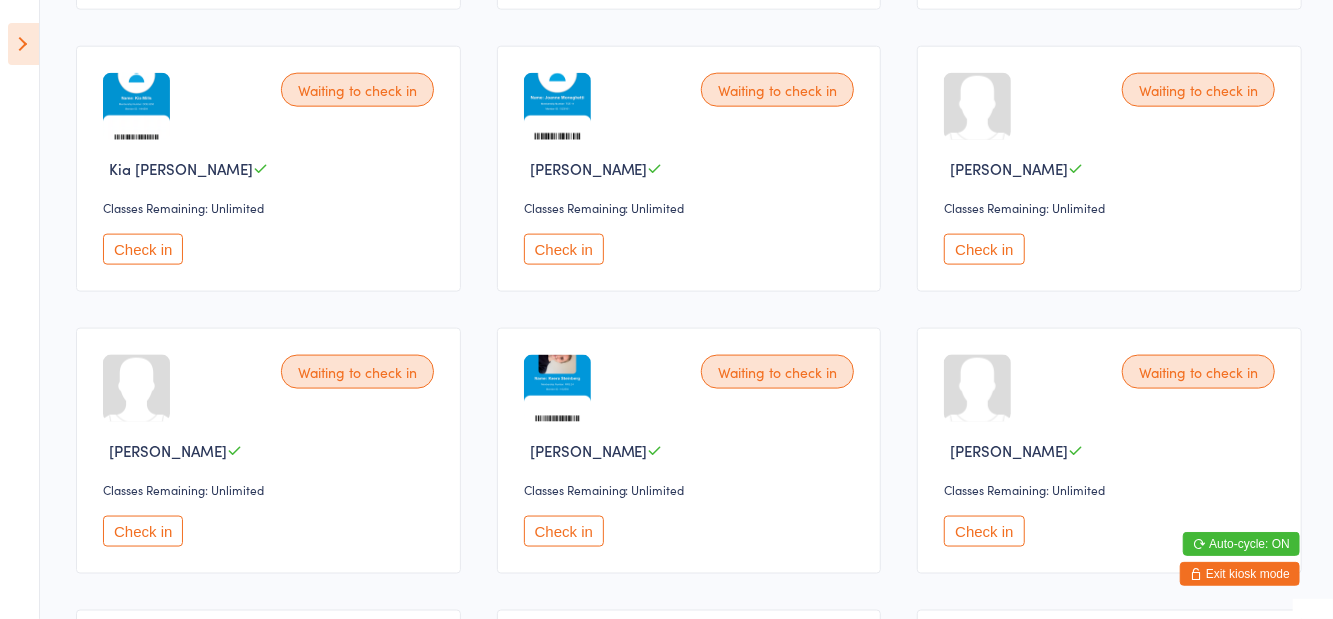 scroll, scrollTop: 1318, scrollLeft: 0, axis: vertical 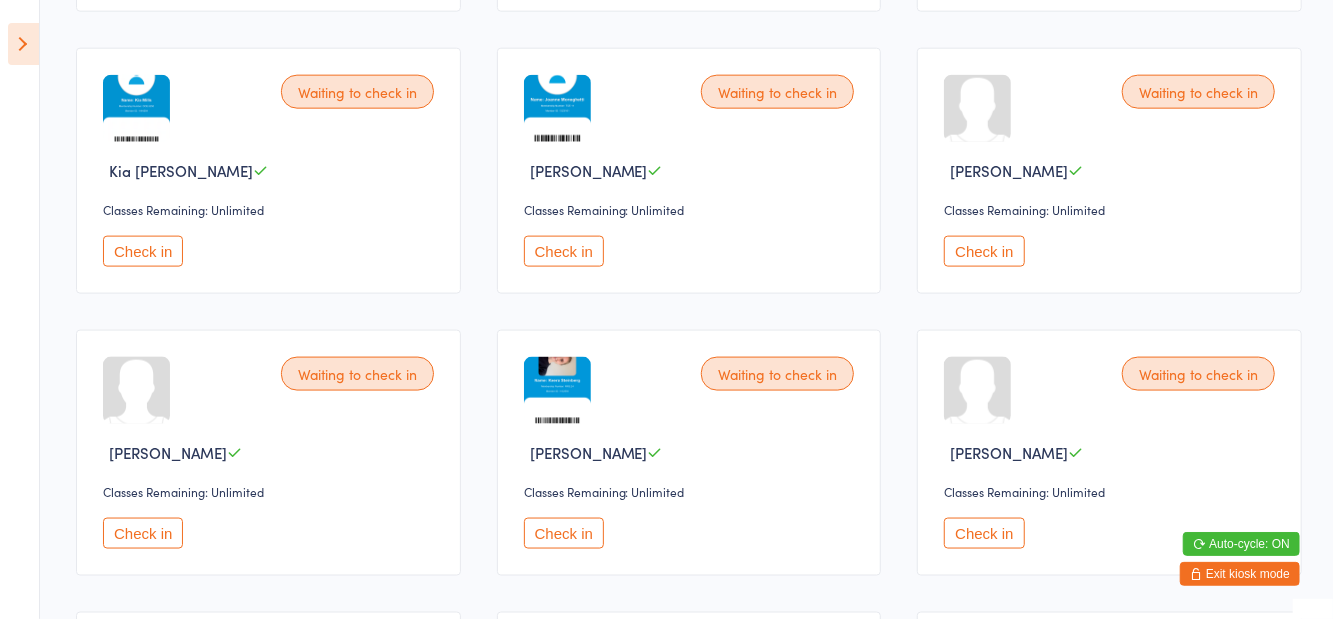 click on "Check in" at bounding box center [564, 251] 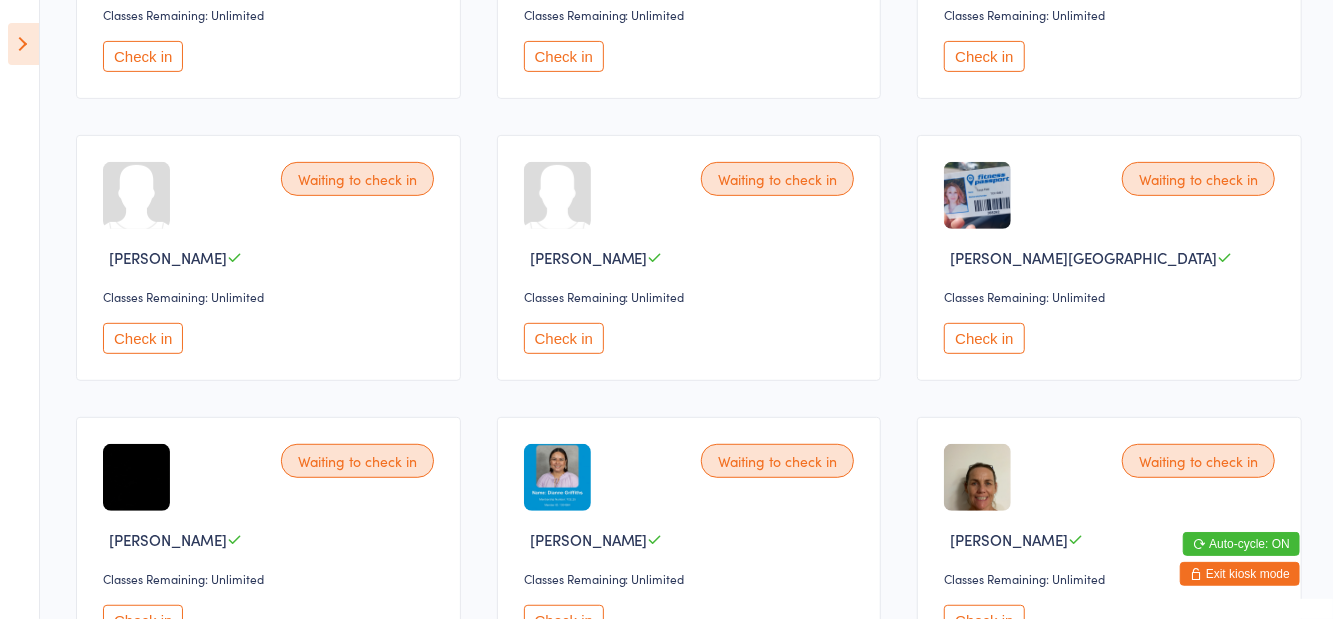 scroll, scrollTop: 388, scrollLeft: 0, axis: vertical 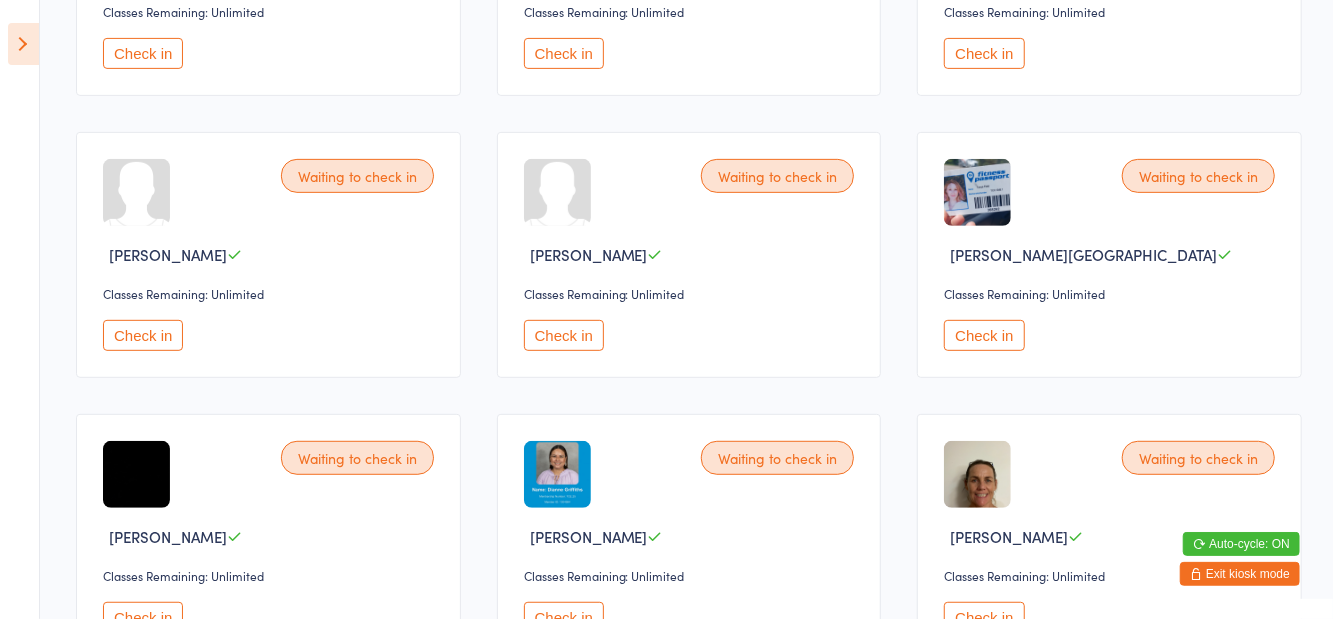 click on "Check in" at bounding box center (984, 617) 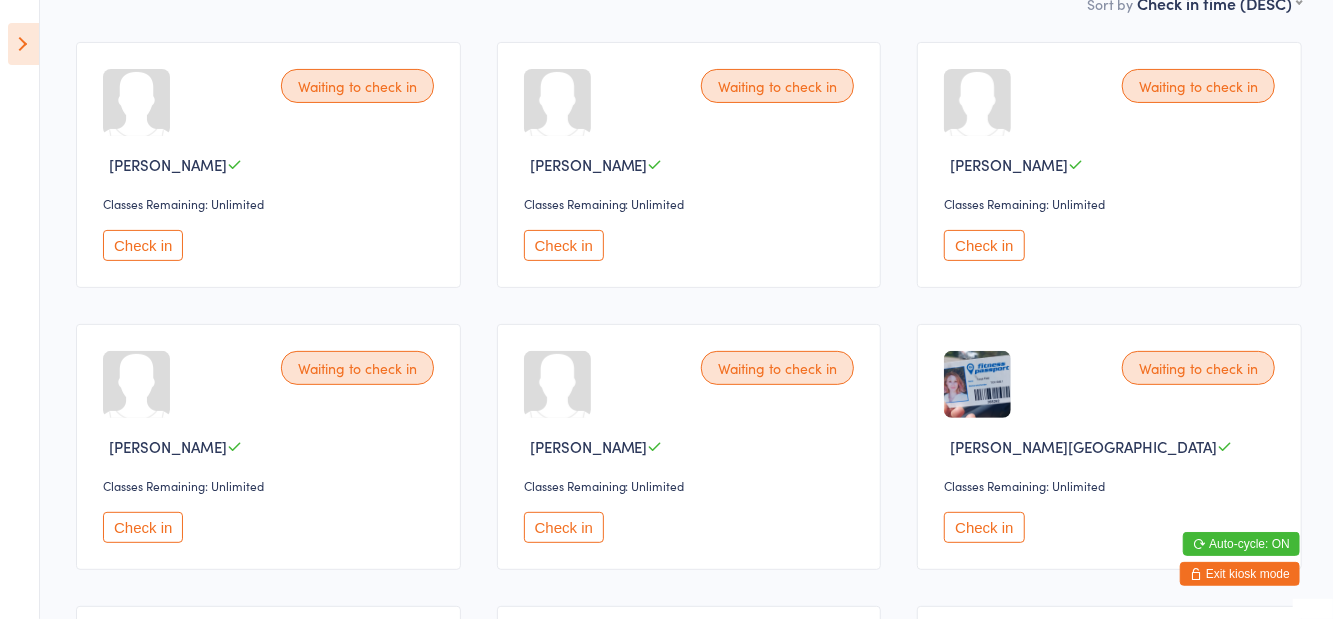 scroll, scrollTop: 0, scrollLeft: 0, axis: both 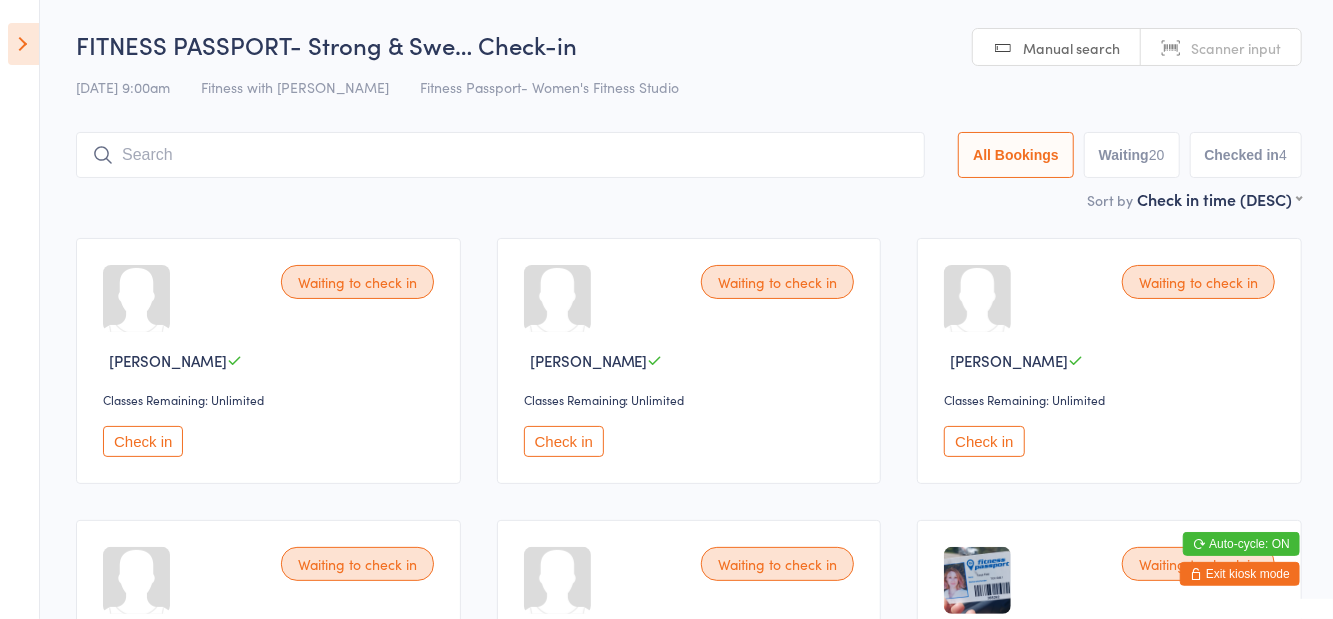 click on "Check in" at bounding box center (143, 441) 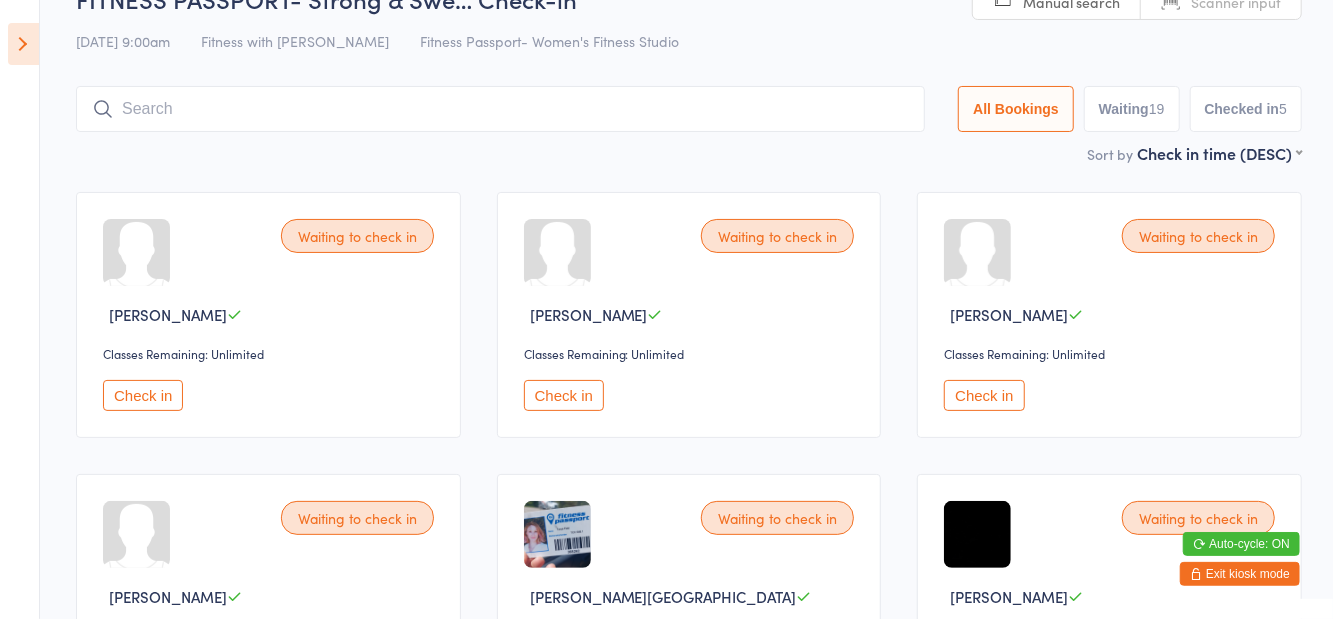 scroll, scrollTop: 0, scrollLeft: 0, axis: both 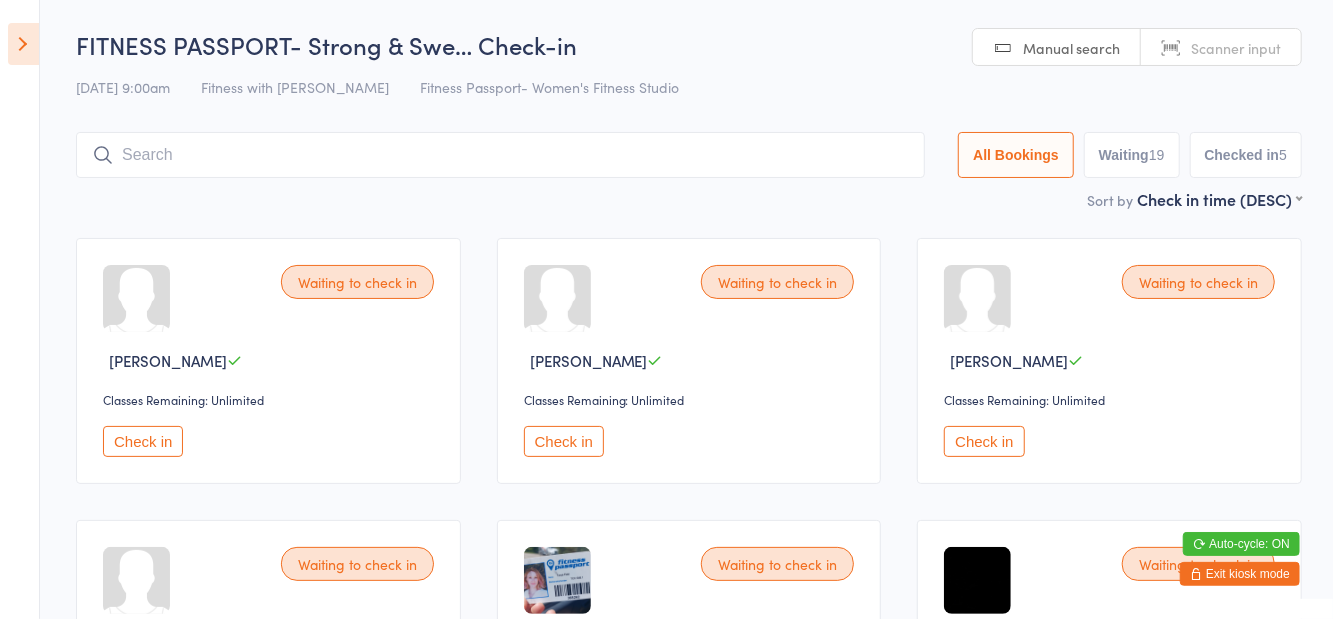 click at bounding box center [500, 155] 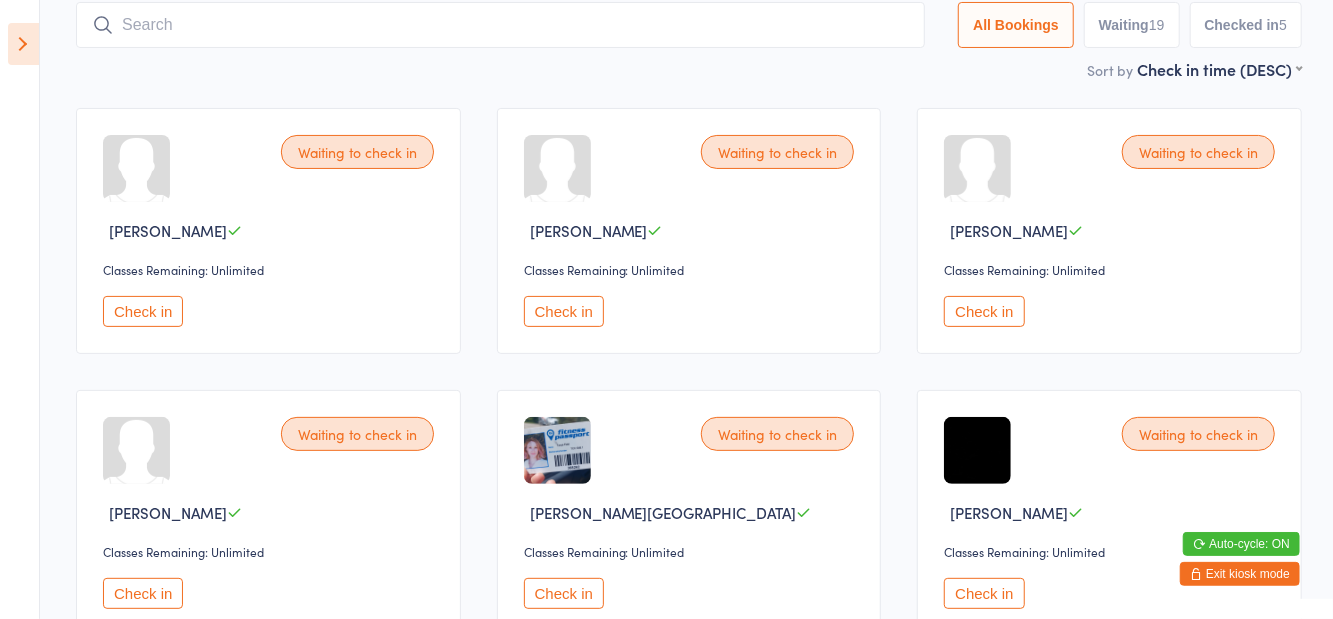 scroll, scrollTop: 133, scrollLeft: 0, axis: vertical 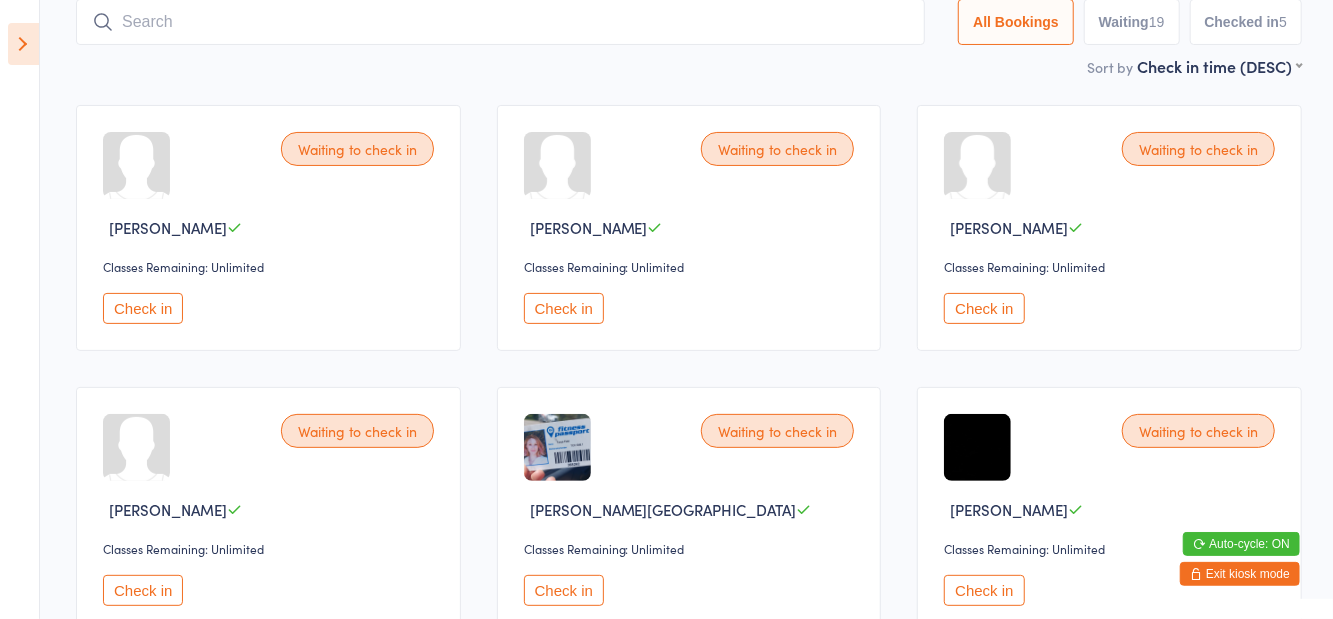 click on "FITNESS PASSPORT- Strong & Swe… Check-in [DATE] 9:00am  Fitness with [PERSON_NAME]  Fitness Passport- Women's Fitness Studio  Manual search Scanner input All Bookings Waiting  19 Checked in  5 Sort by   Check in time (DESC) First name (ASC) First name (DESC) Last name (ASC) Last name (DESC) Check in time (ASC) Check in time (DESC) Waiting to check in [PERSON_NAME]  Classes Remaining: Unlimited   Check in Waiting to check in [PERSON_NAME]  Classes Remaining: Unlimited   Check in Waiting to check in [PERSON_NAME]  Classes Remaining: Unlimited   Check in Waiting to check in [PERSON_NAME]  Classes Remaining: Unlimited   Check in Waiting to check in [PERSON_NAME] Field  Classes Remaining: Unlimited   Check in Waiting to check in [PERSON_NAME]  Classes Remaining: Unlimited   Check in Waiting to check in [PERSON_NAME]  Classes Remaining: Unlimited   Check in Waiting to check in Maddison [PERSON_NAME]  Classes Remaining: Unlimited   Check in Waiting to check in [PERSON_NAME]  Classes Remaining: Unlimited   Check in Waiting to check in" at bounding box center [666, 1119] 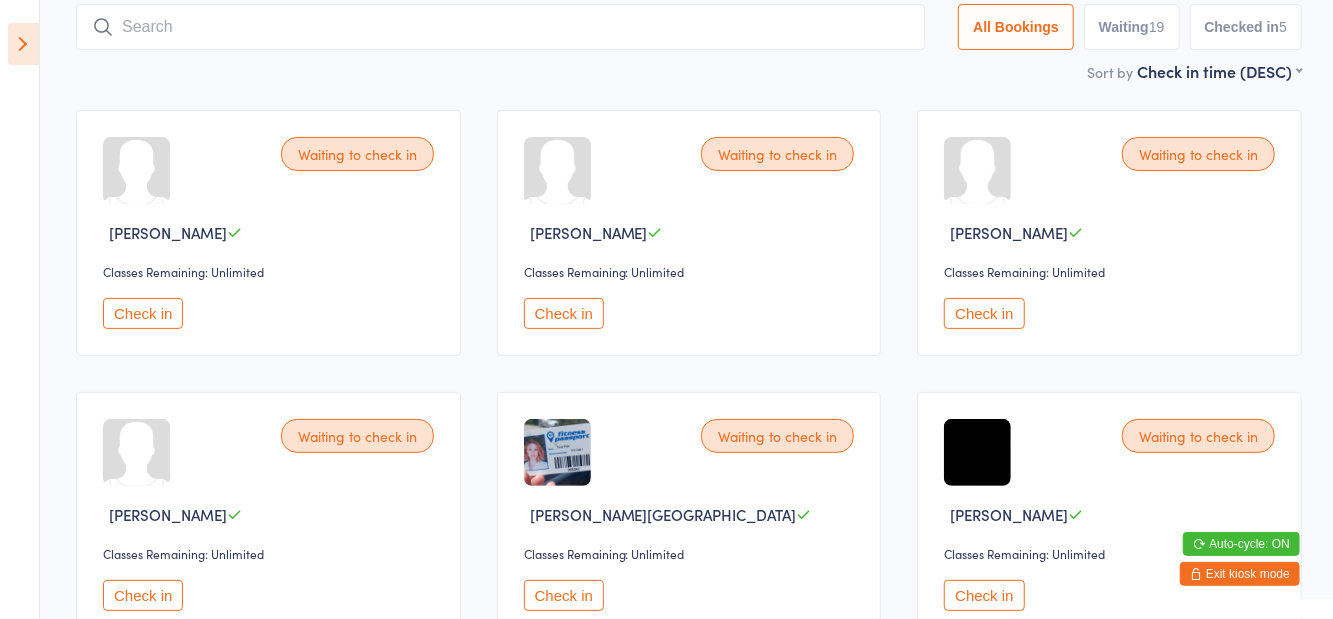 scroll, scrollTop: 133, scrollLeft: 0, axis: vertical 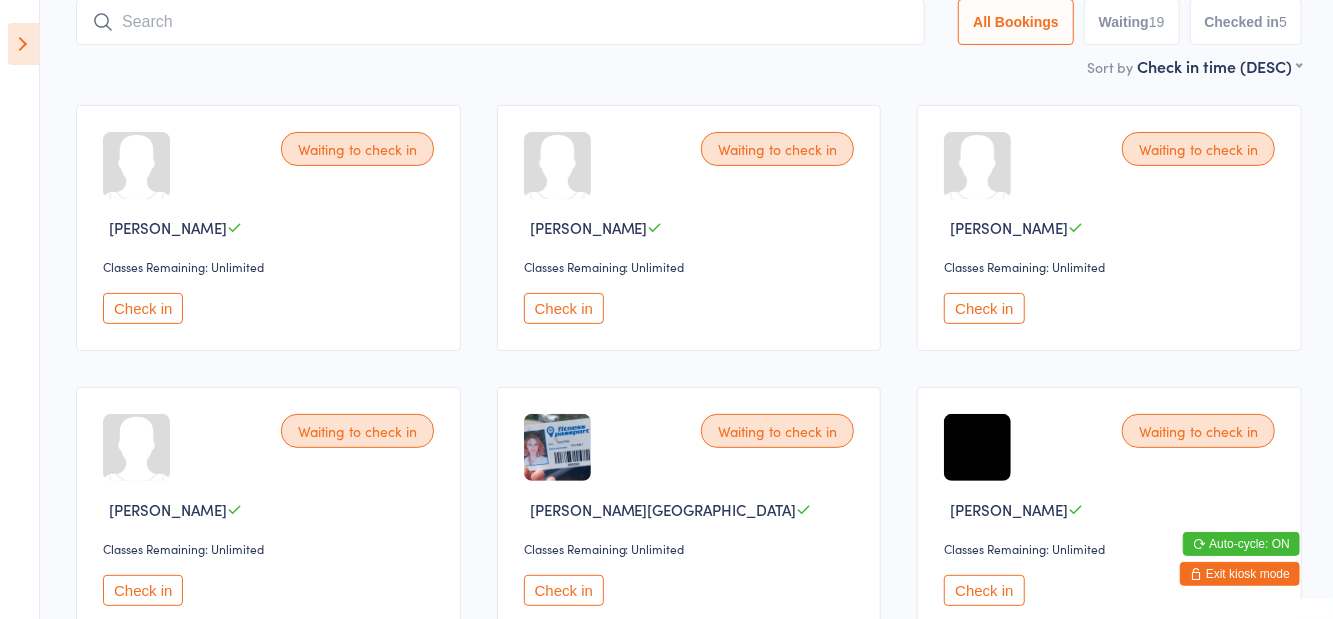 click on "Check in" at bounding box center (984, 590) 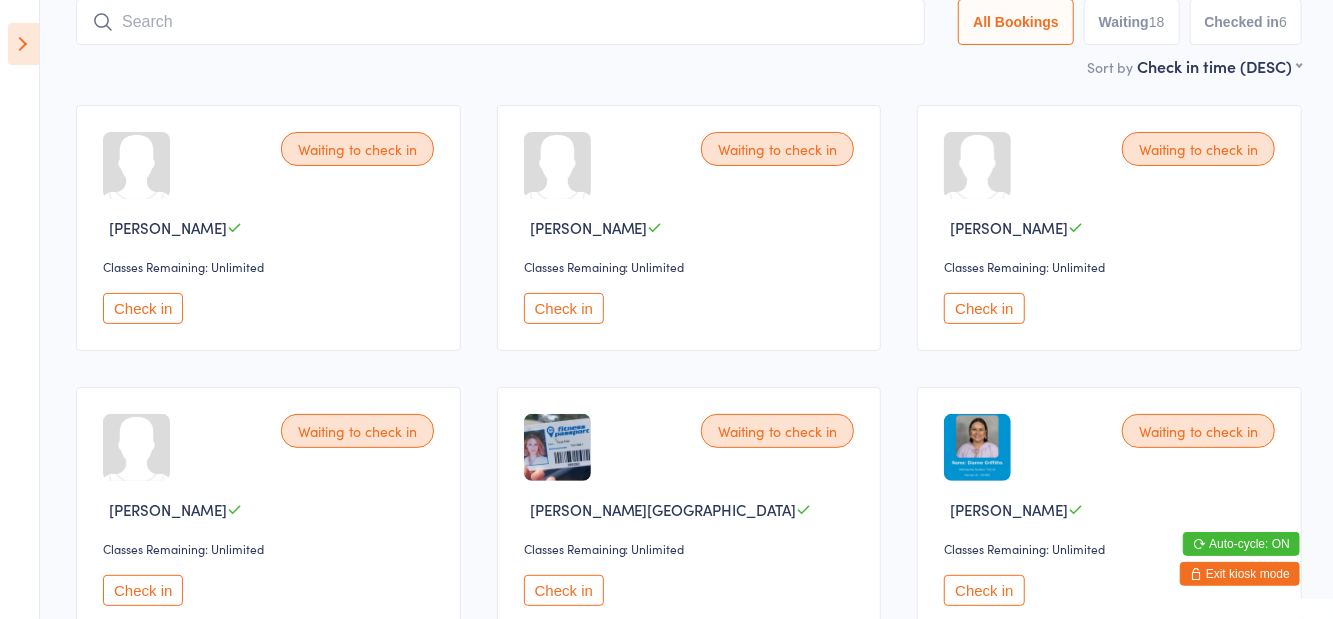 click on "Check in" at bounding box center [564, 308] 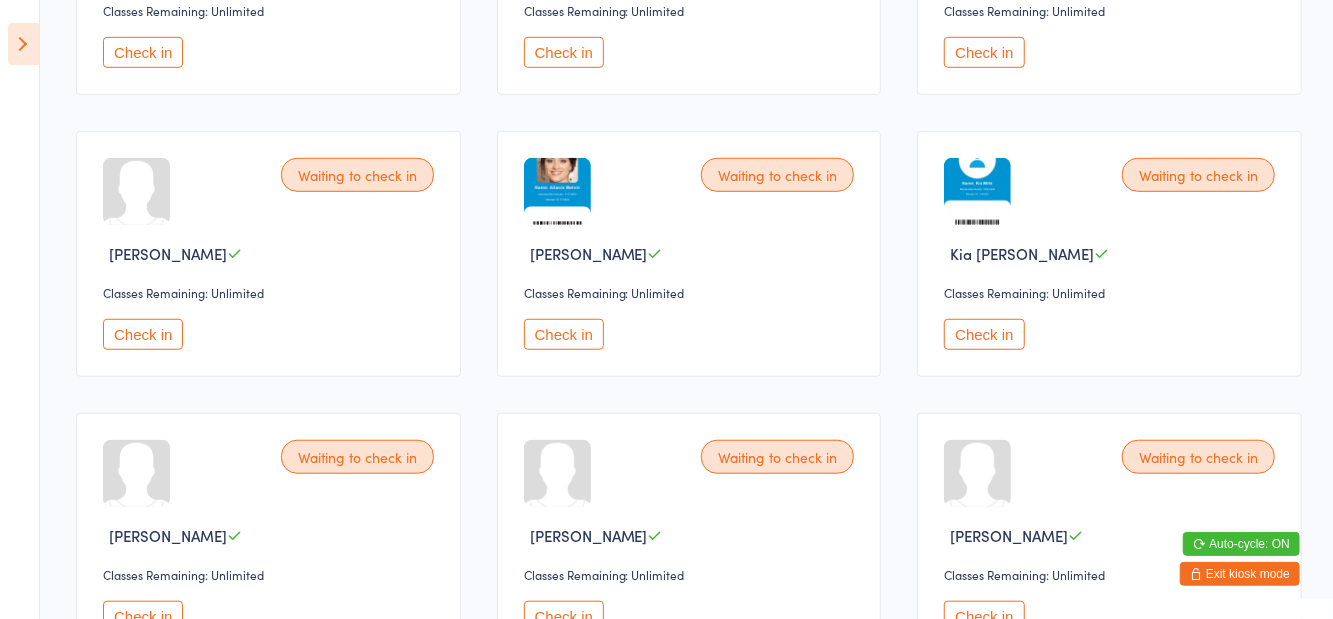 scroll, scrollTop: 672, scrollLeft: 0, axis: vertical 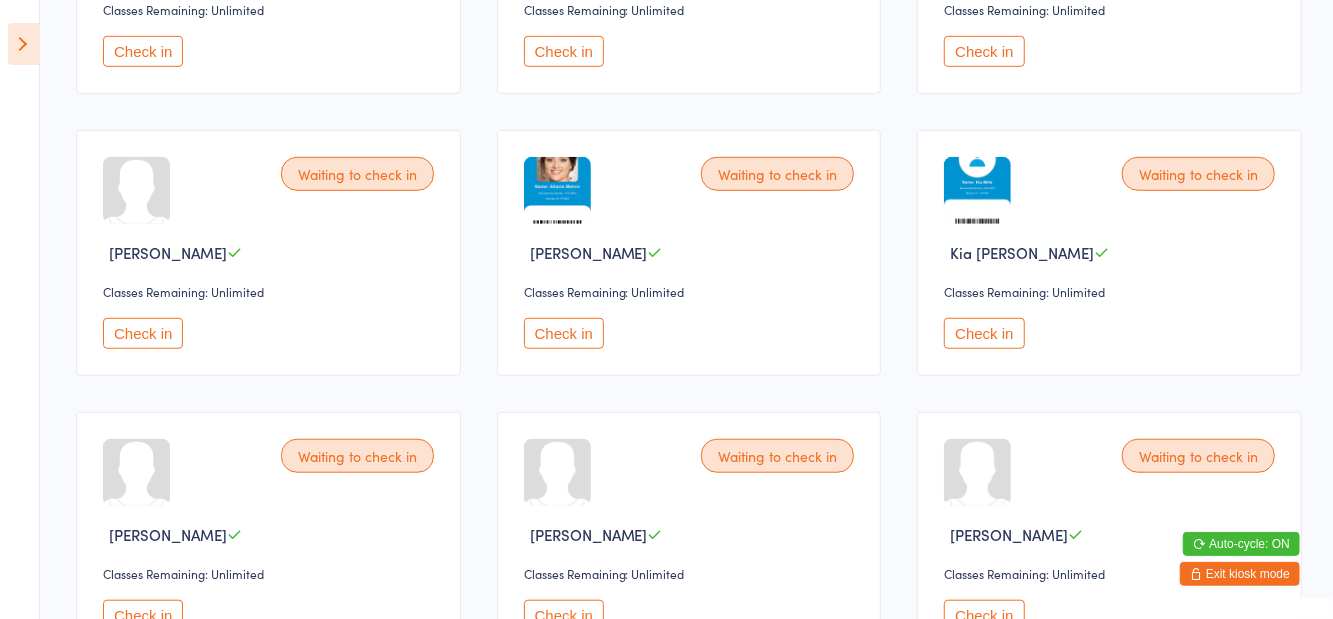 click on "Check in" at bounding box center [143, 615] 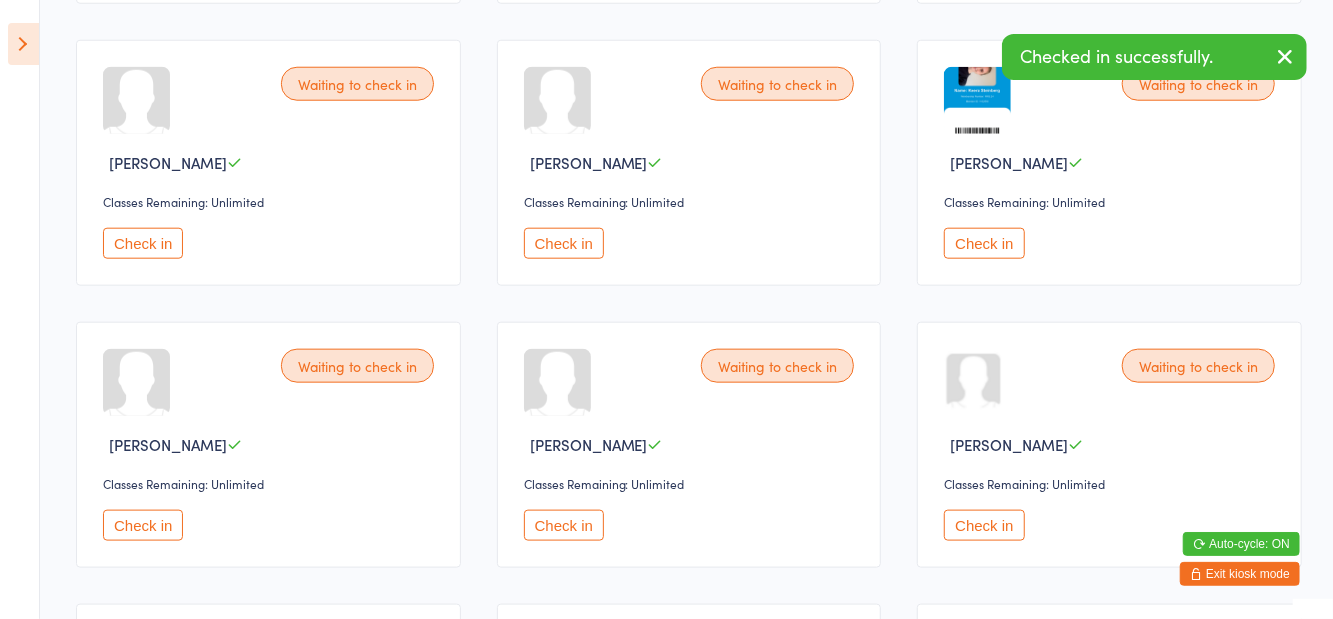 scroll, scrollTop: 1202, scrollLeft: 0, axis: vertical 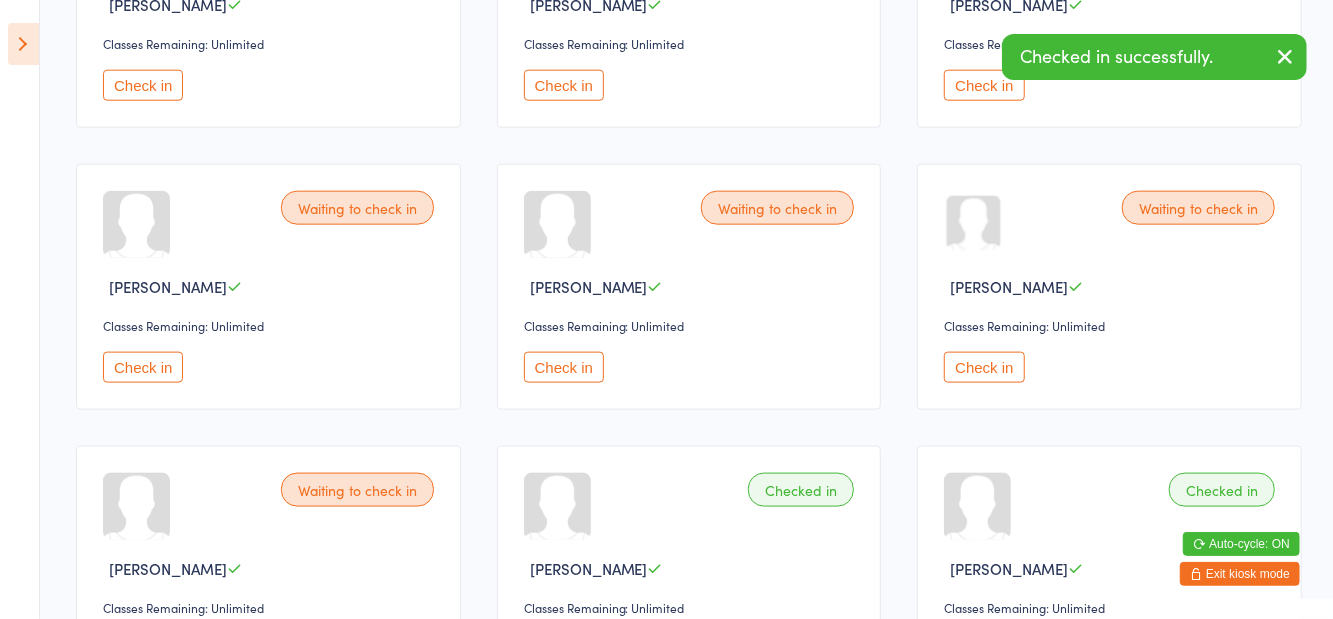 click on "Check in" at bounding box center (984, 367) 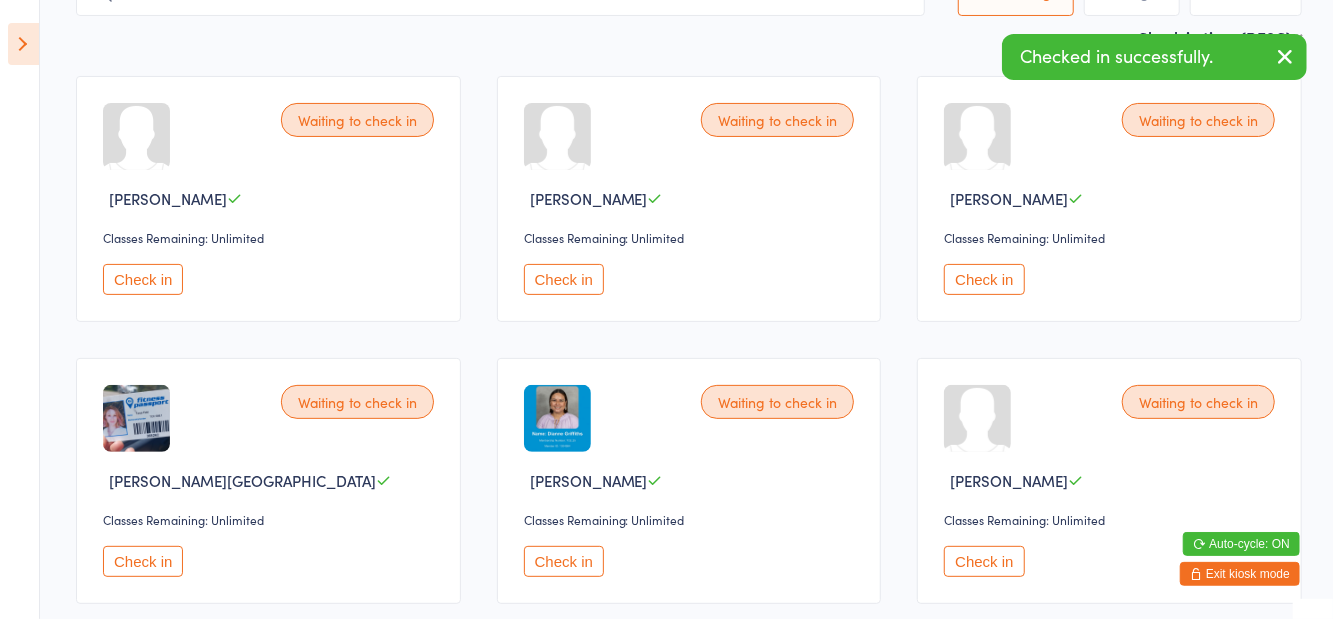 scroll, scrollTop: 0, scrollLeft: 0, axis: both 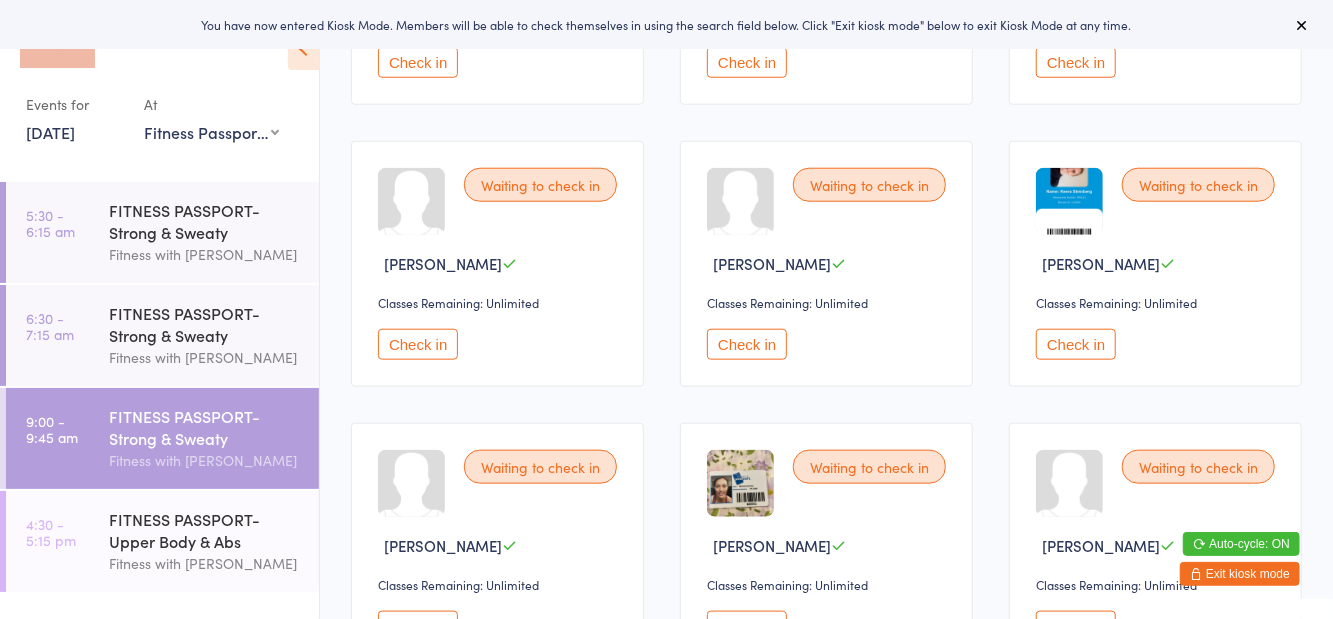 click on "Check in" at bounding box center [747, 344] 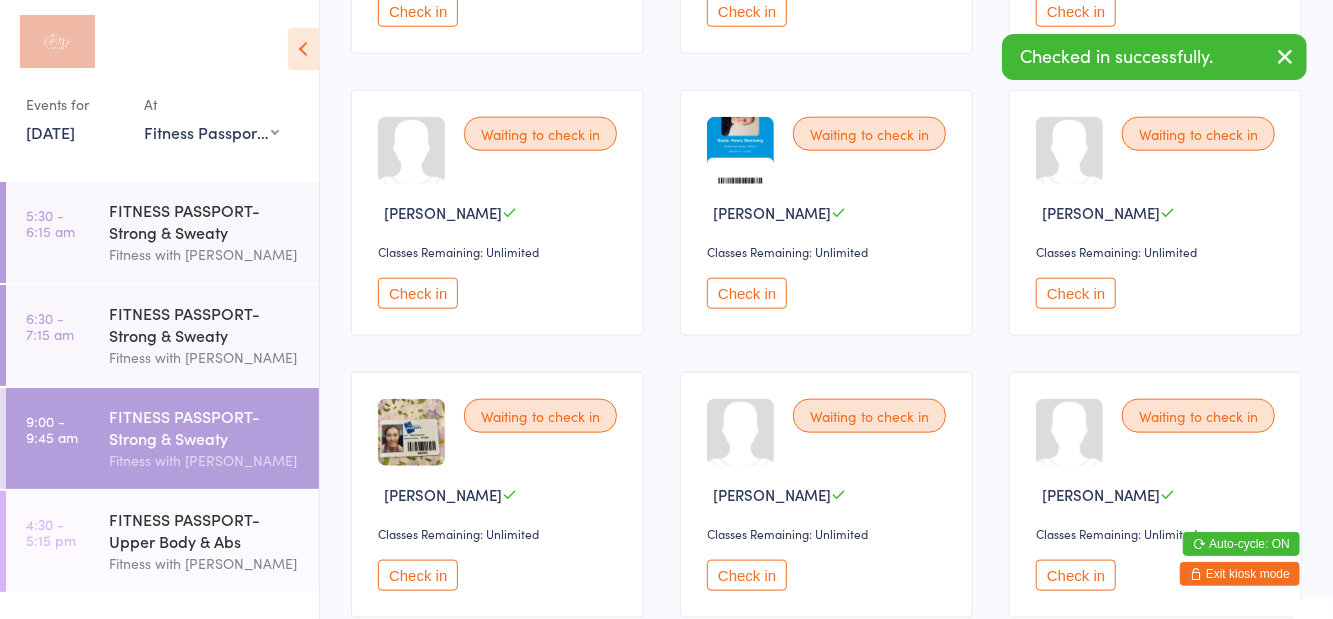 scroll, scrollTop: 1014, scrollLeft: 0, axis: vertical 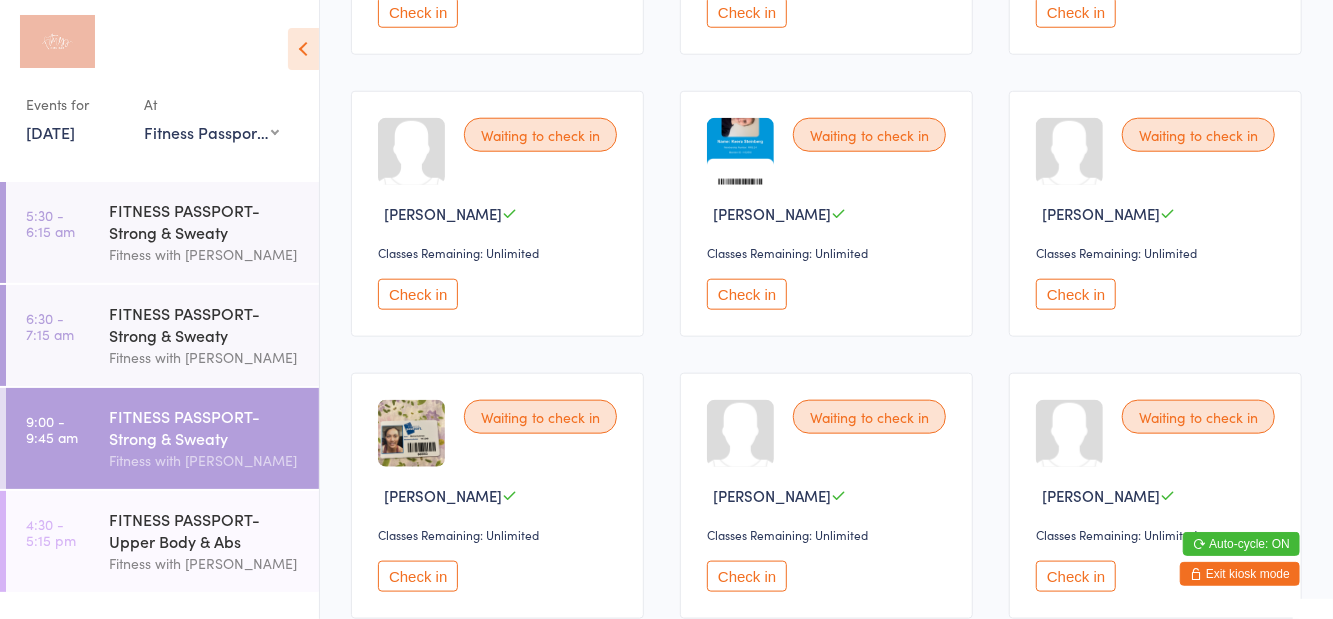 click on "Check in" at bounding box center [1076, 294] 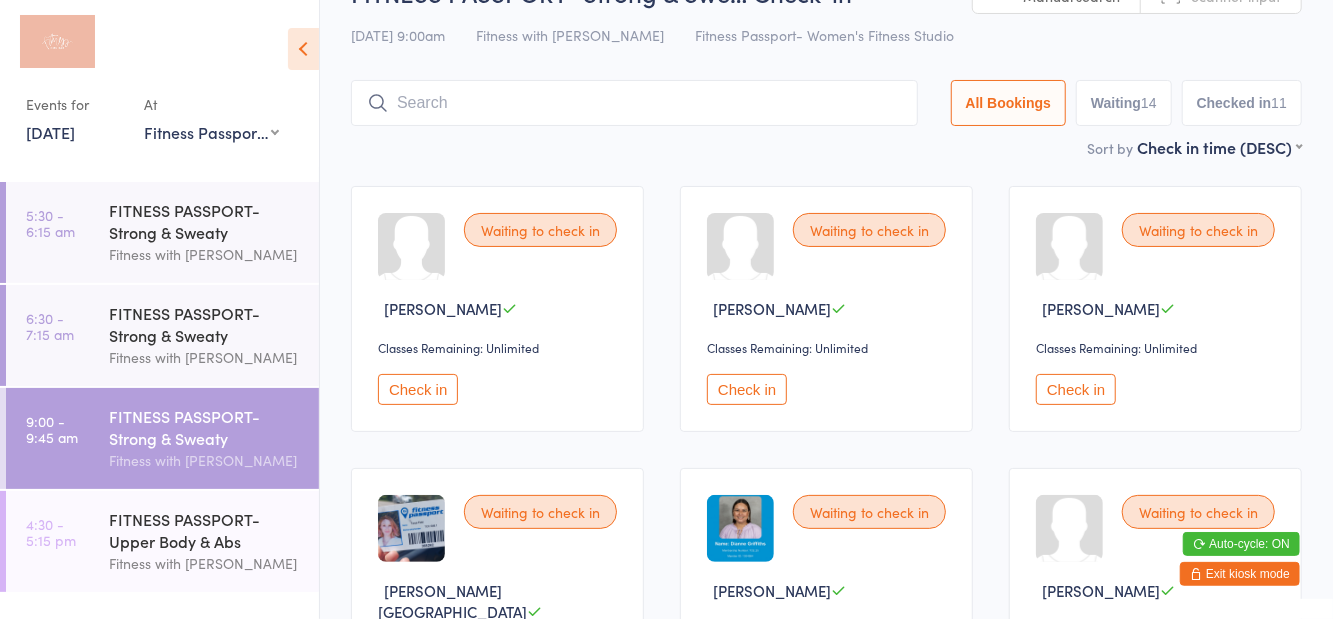 scroll, scrollTop: 0, scrollLeft: 0, axis: both 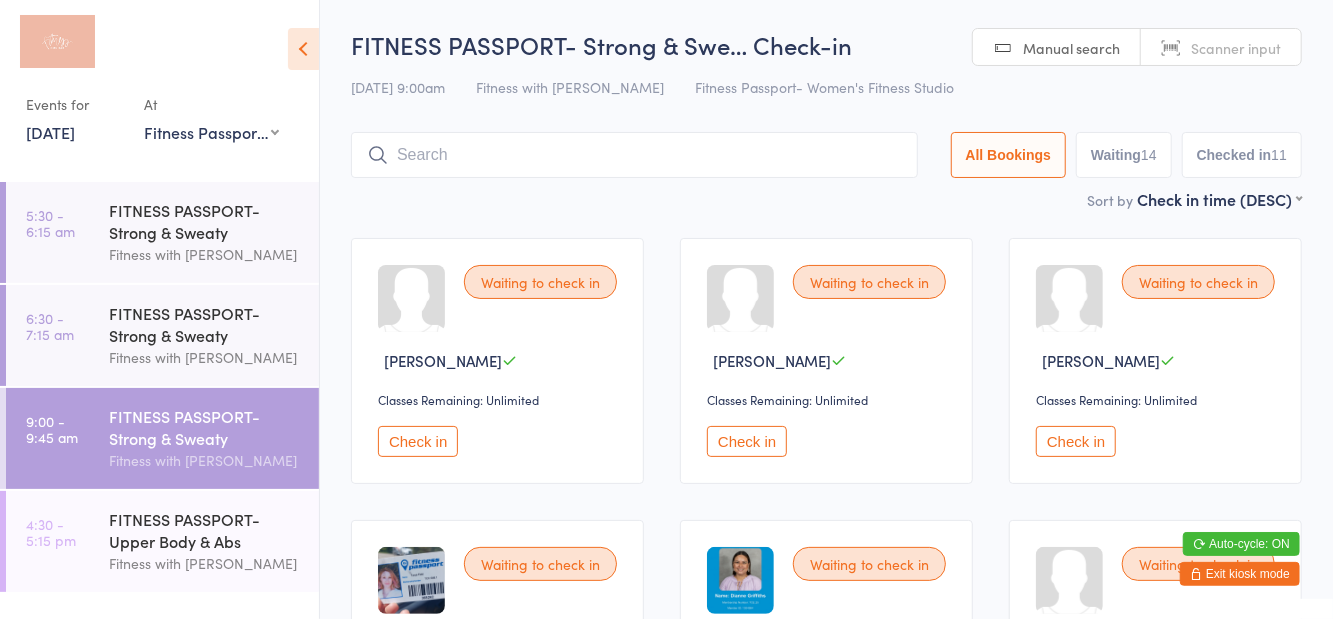 click at bounding box center [634, 155] 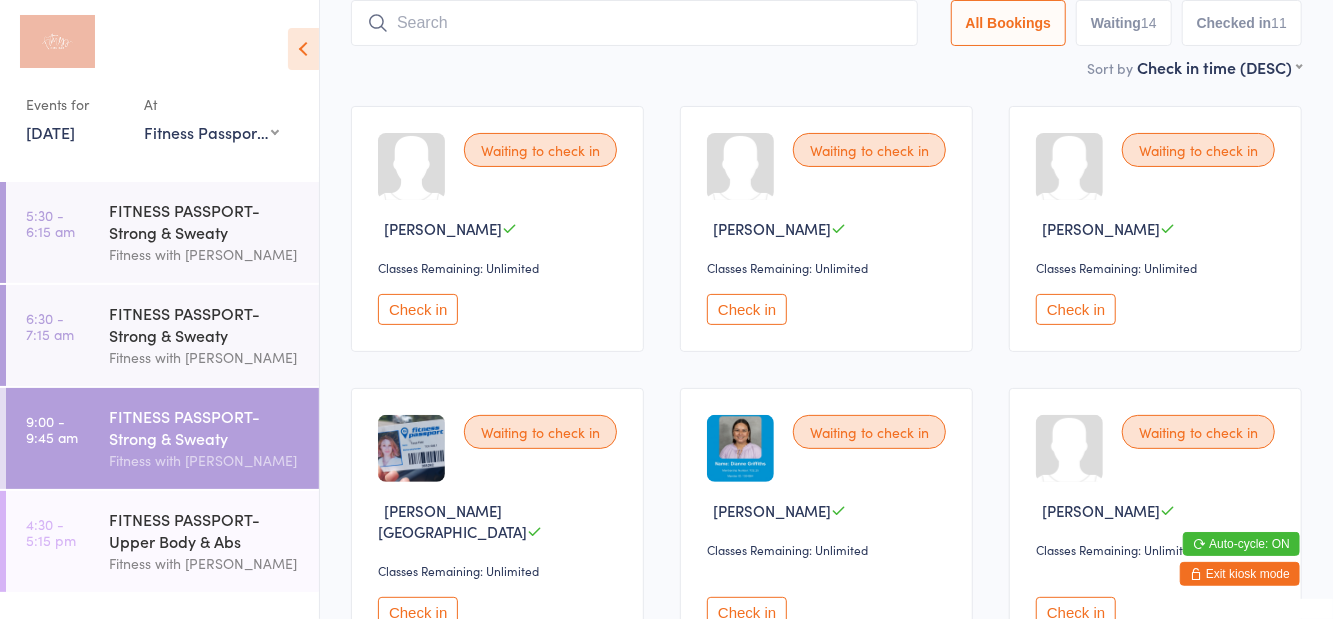 scroll, scrollTop: 133, scrollLeft: 0, axis: vertical 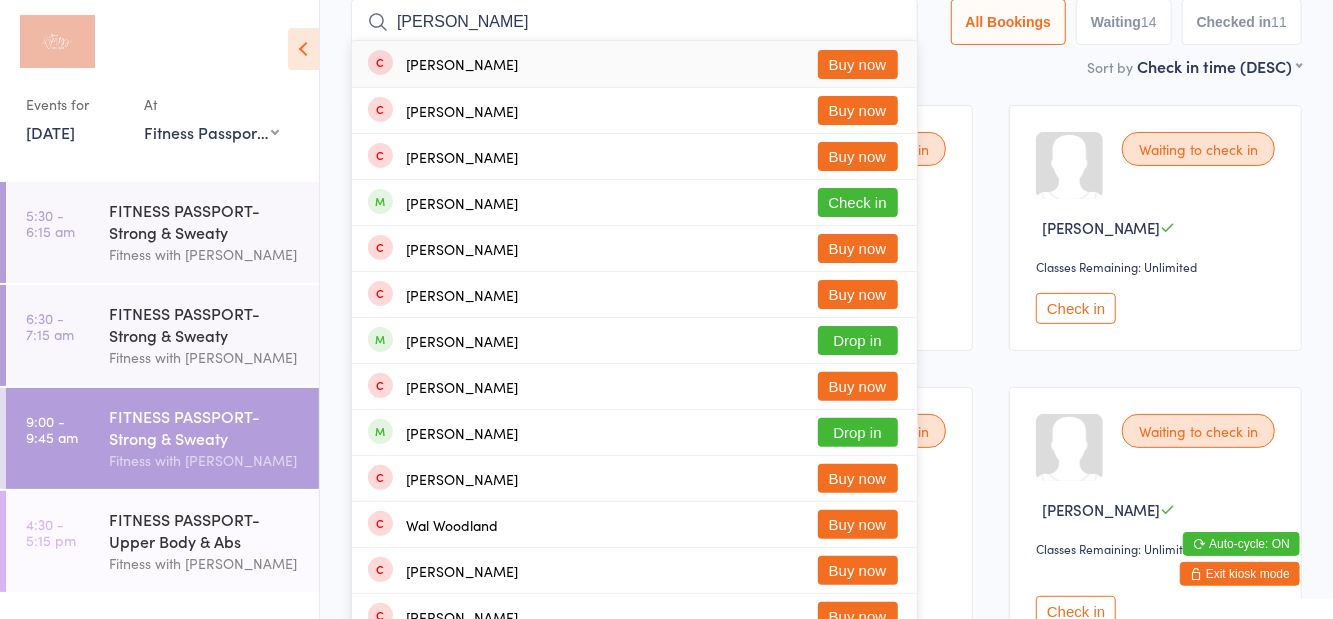 type on "Woods" 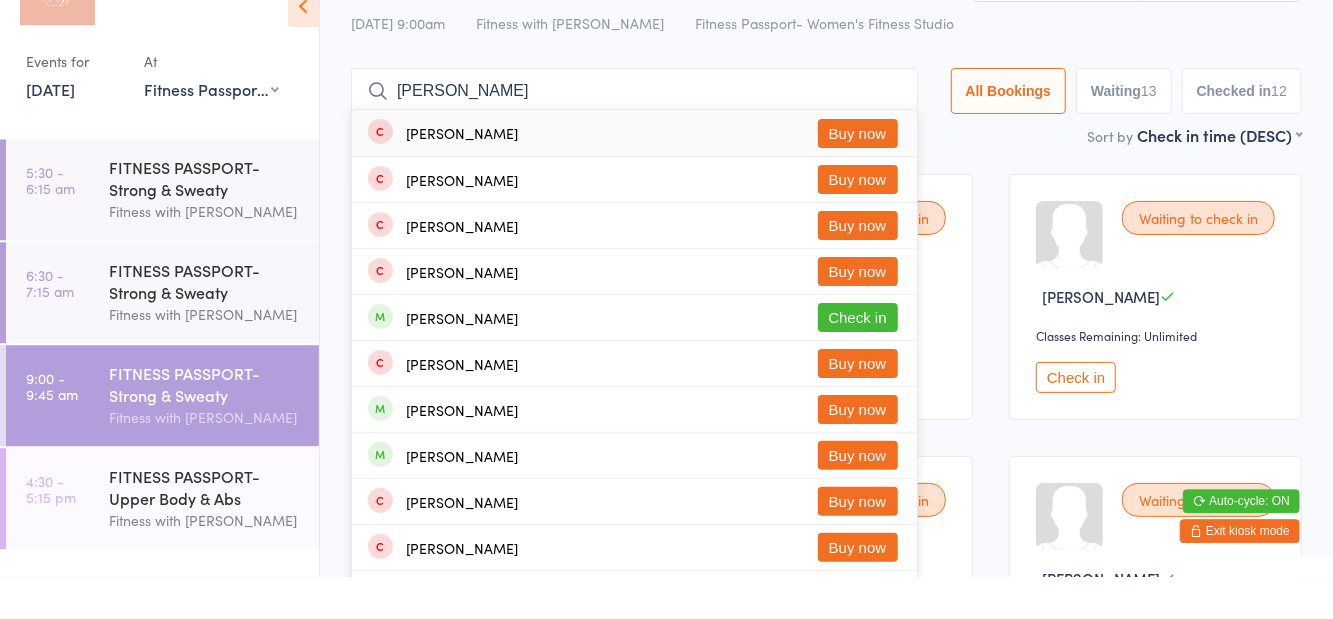 scroll, scrollTop: 22, scrollLeft: 0, axis: vertical 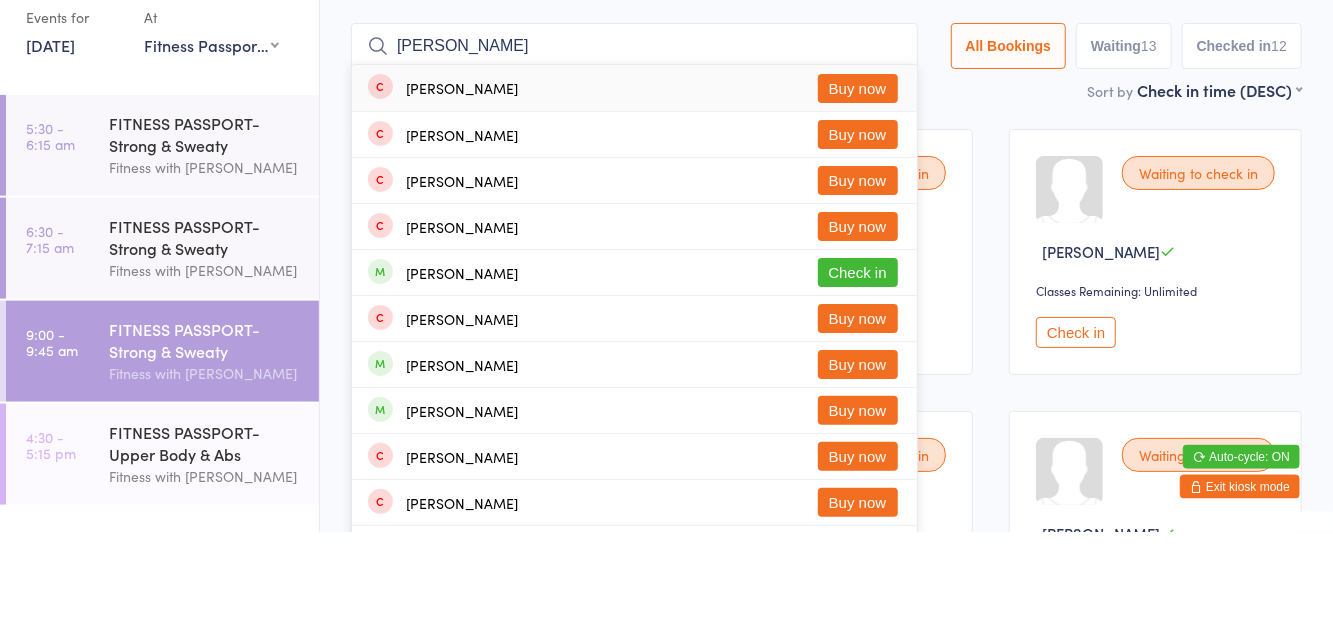 type on "Monica" 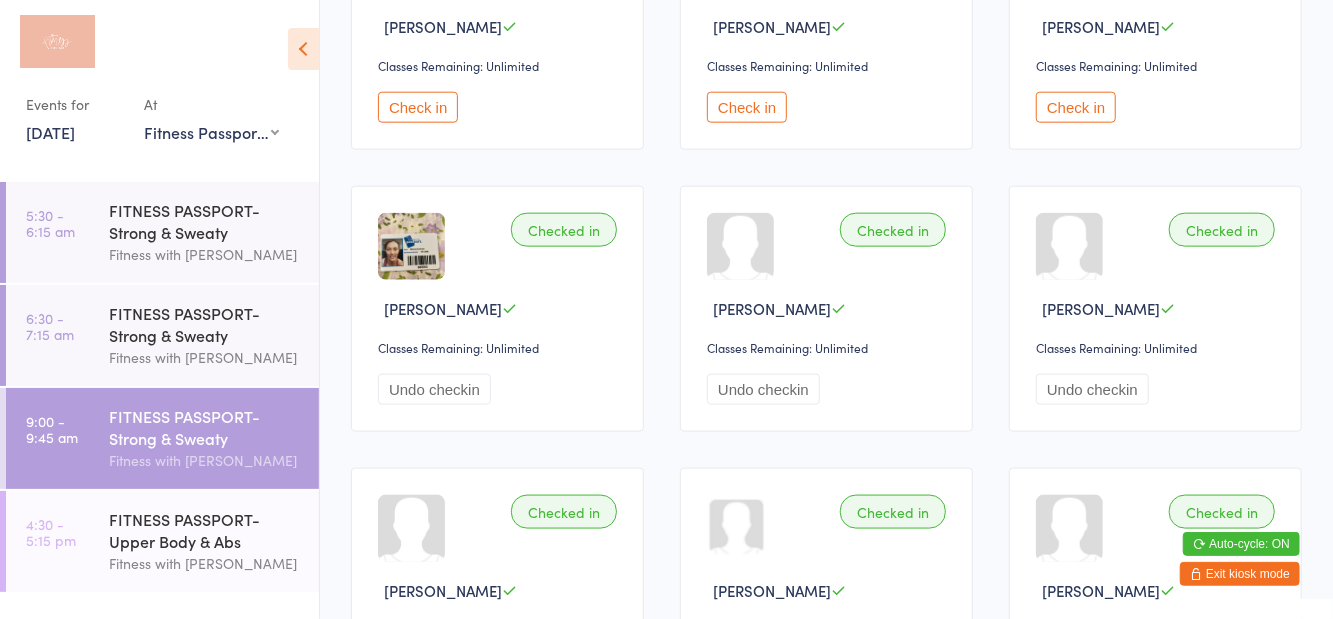 scroll, scrollTop: 0, scrollLeft: 0, axis: both 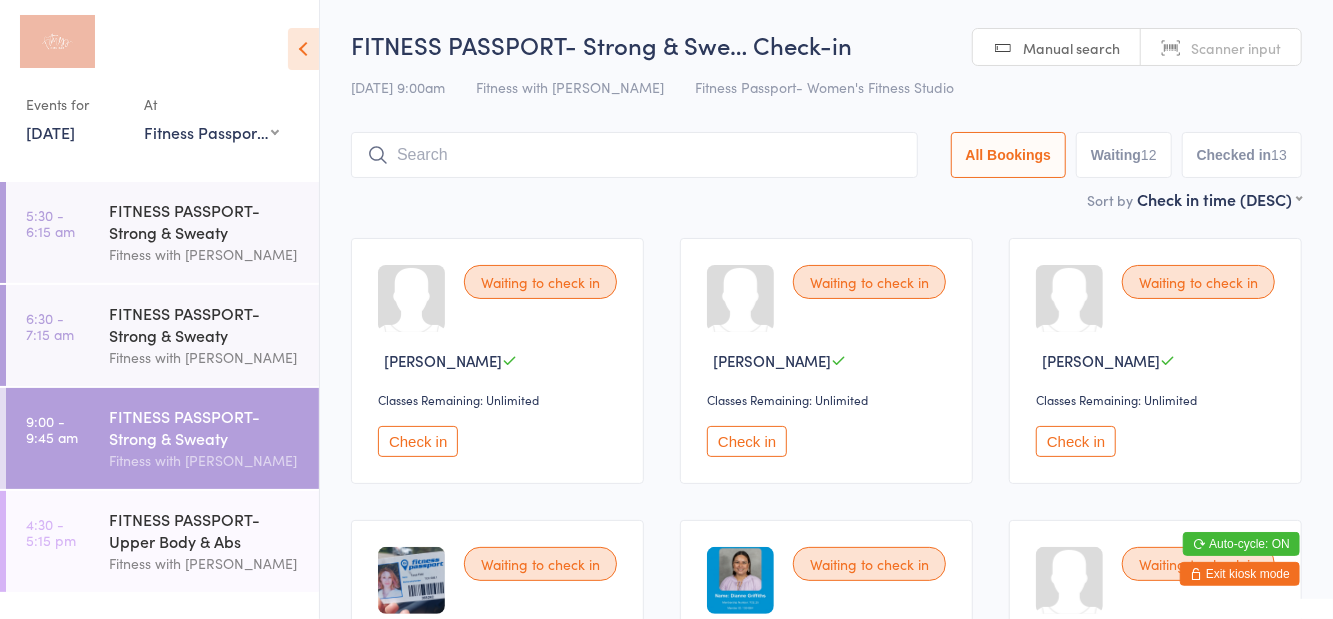 click at bounding box center (634, 155) 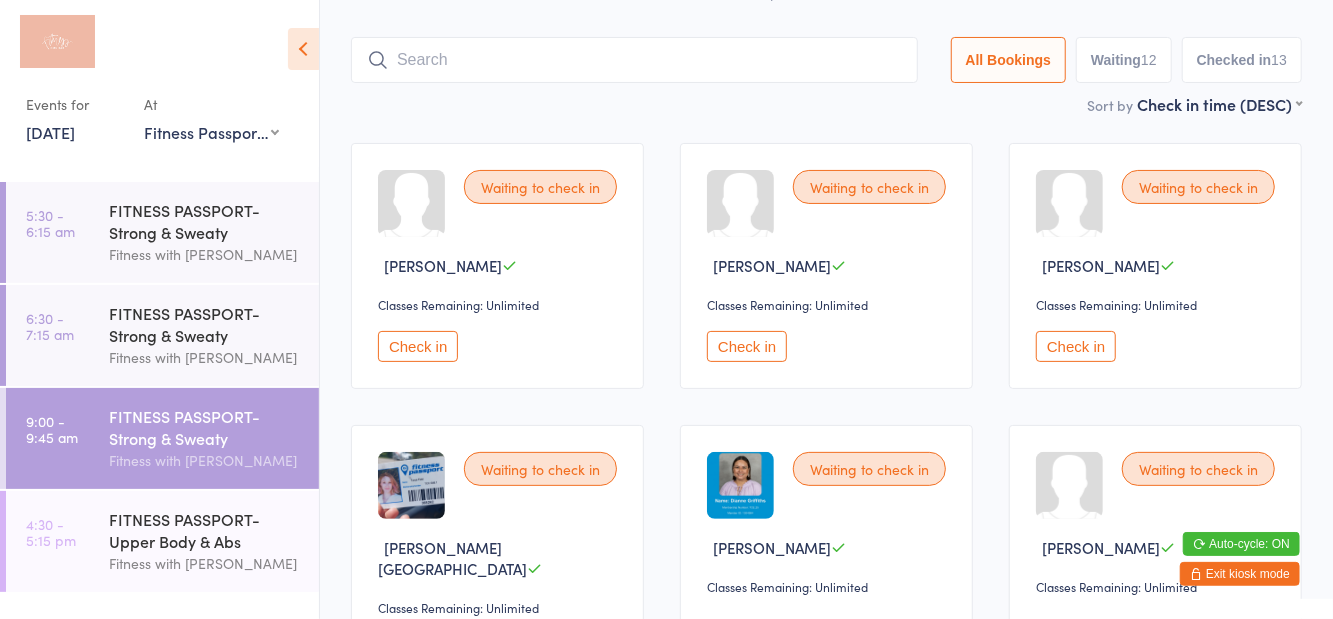 scroll, scrollTop: 133, scrollLeft: 0, axis: vertical 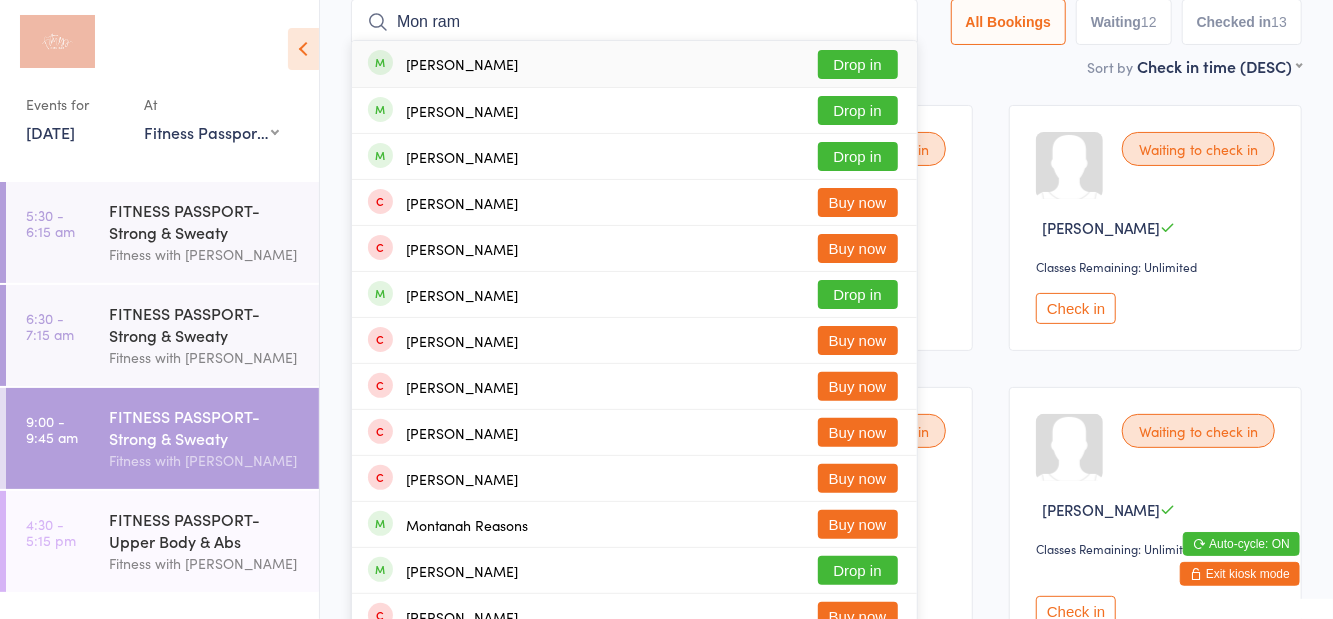 type on "Mon ram" 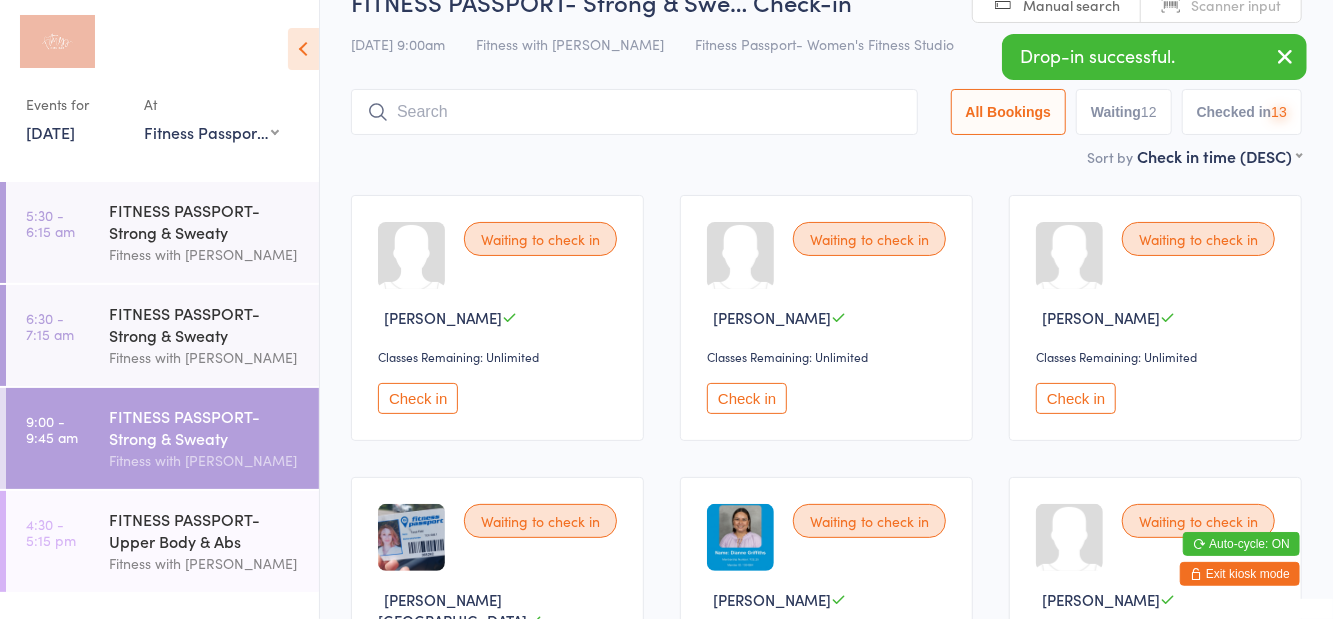 scroll, scrollTop: 22, scrollLeft: 0, axis: vertical 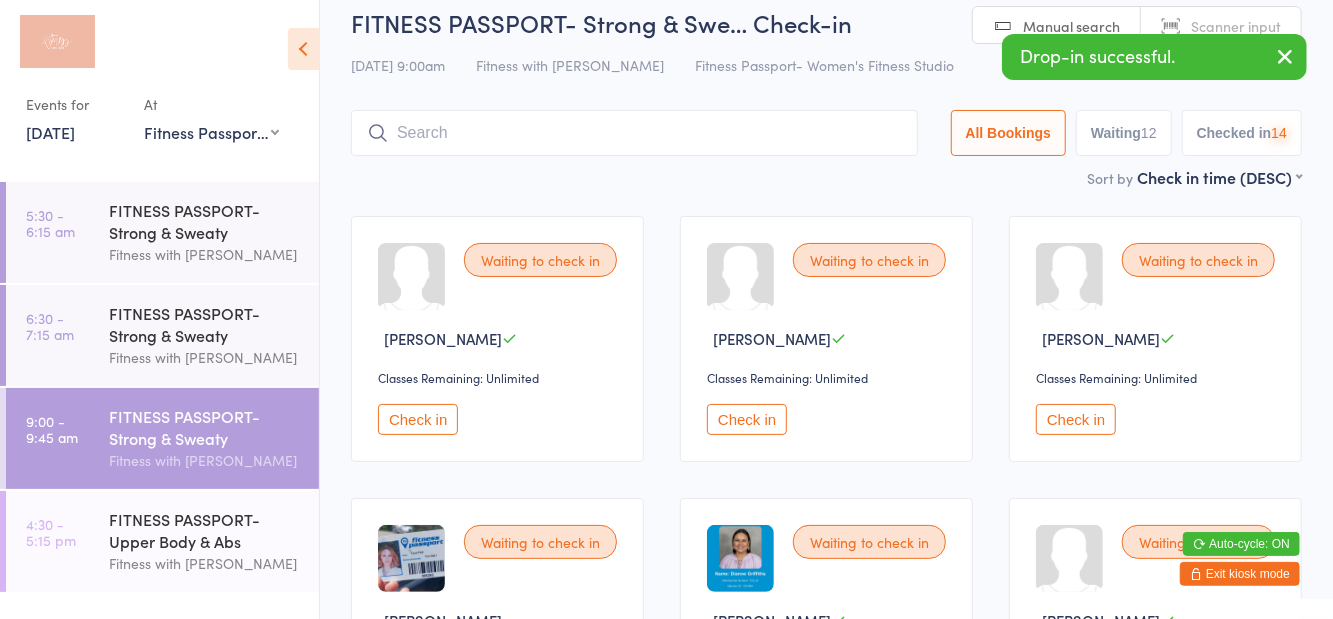 click on "FITNESS PASSPORT- Strong & Swe… Check-in 10 Jul 9:00am  Fitness with Zoe  Fitness Passport- Women's Fitness Studio  Manual search Scanner input All Bookings Waiting  12 Checked in  14 Sort by   Check in time (DESC) First name (ASC) First name (DESC) Last name (ASC) Last name (DESC) Check in time (ASC) Check in time (DESC) Waiting to check in Lisa Best  Classes Remaining: Unlimited   Check in Waiting to check in Shae Bouker  Classes Remaining: Unlimited   Check in Waiting to check in Andrea Chandrarajan  Classes Remaining: Unlimited   Check in Waiting to check in Tanya Field  Classes Remaining: Unlimited   Check in Waiting to check in Dianne Griffiths  Classes Remaining: Unlimited   Check in Waiting to check in Maddison Lange  Classes Remaining: Unlimited   Check in Waiting to check in Amy Lonergan  Classes Remaining: Unlimited   Check in Waiting to check in Allanis Melvin  Classes Remaining: Unlimited   Check in Waiting to check in Kia Mills  Classes Remaining: Unlimited   Check in Waiting to check in" at bounding box center (826, 1381) 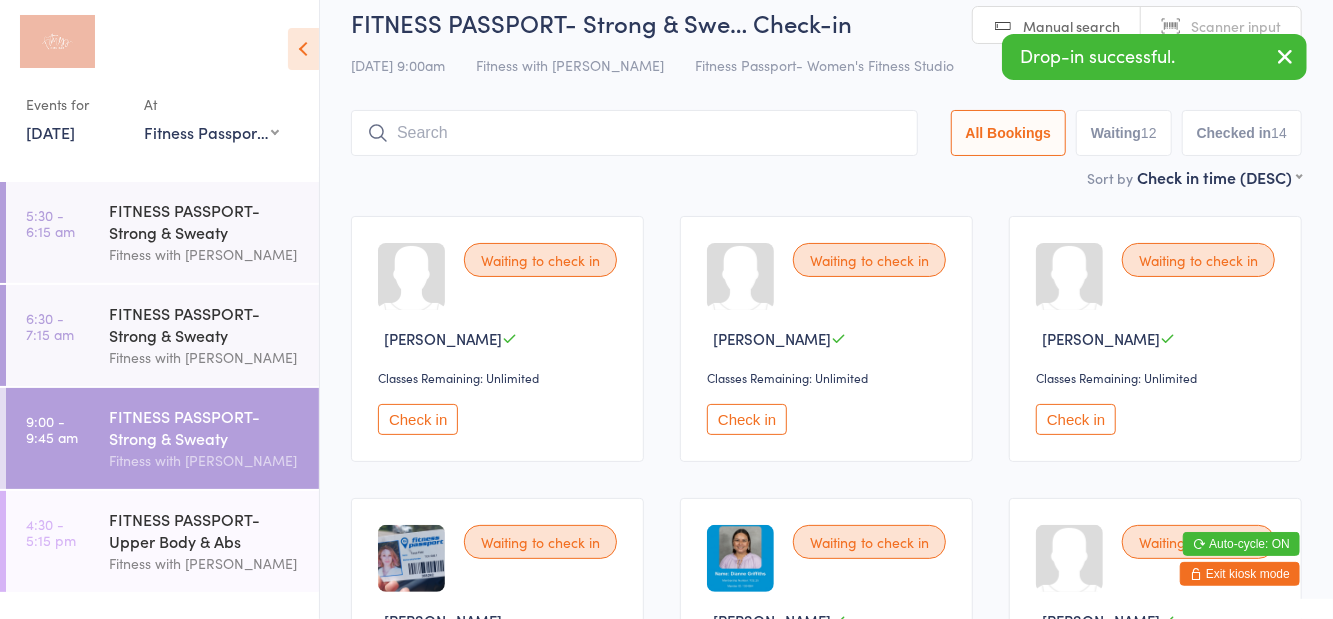click on "Waiting  12" at bounding box center (1124, 133) 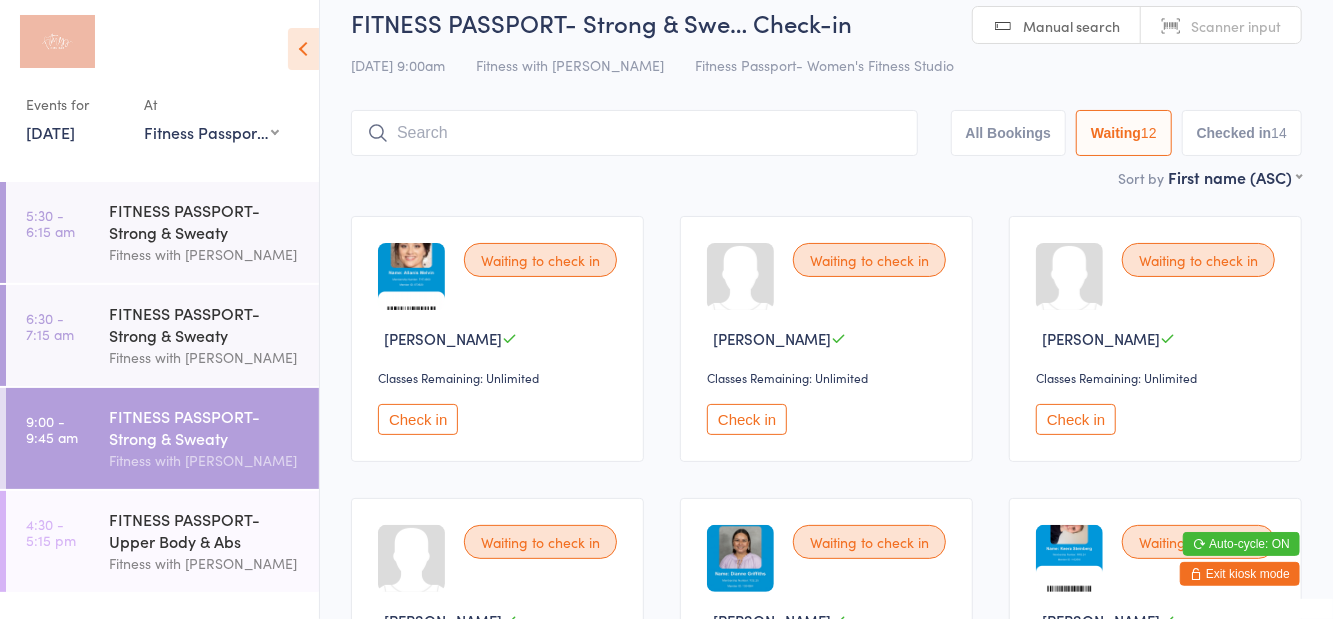 click on "Check in" at bounding box center (747, 419) 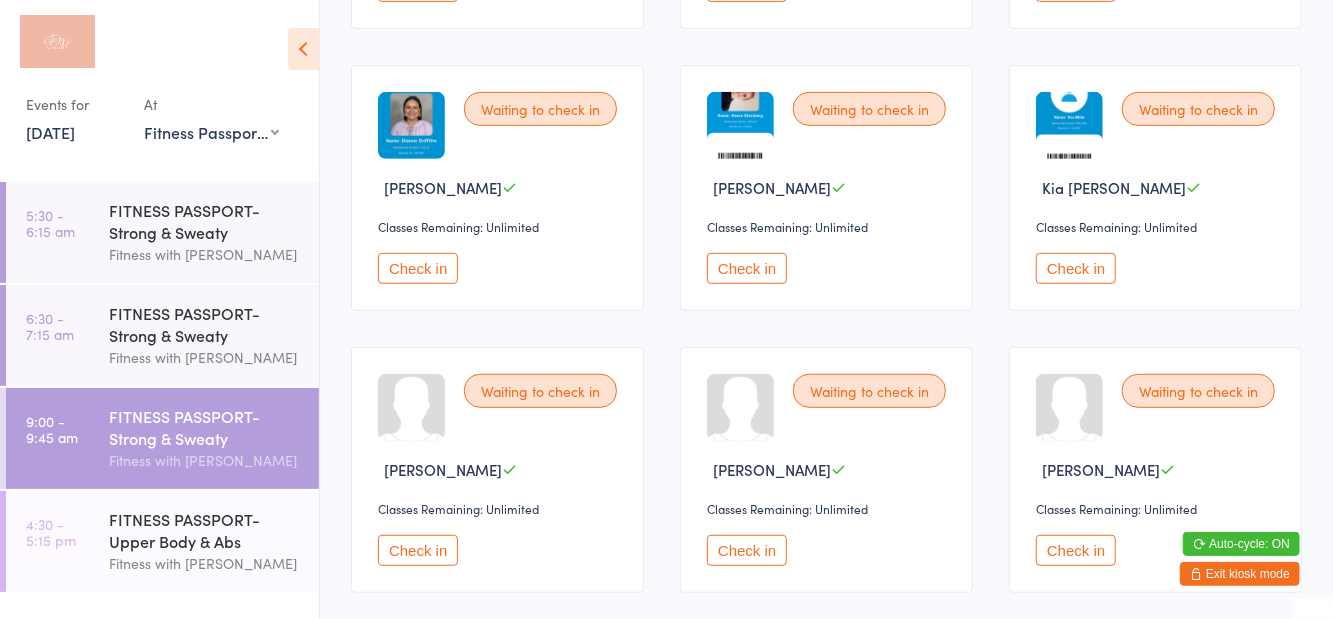 scroll, scrollTop: 458, scrollLeft: 0, axis: vertical 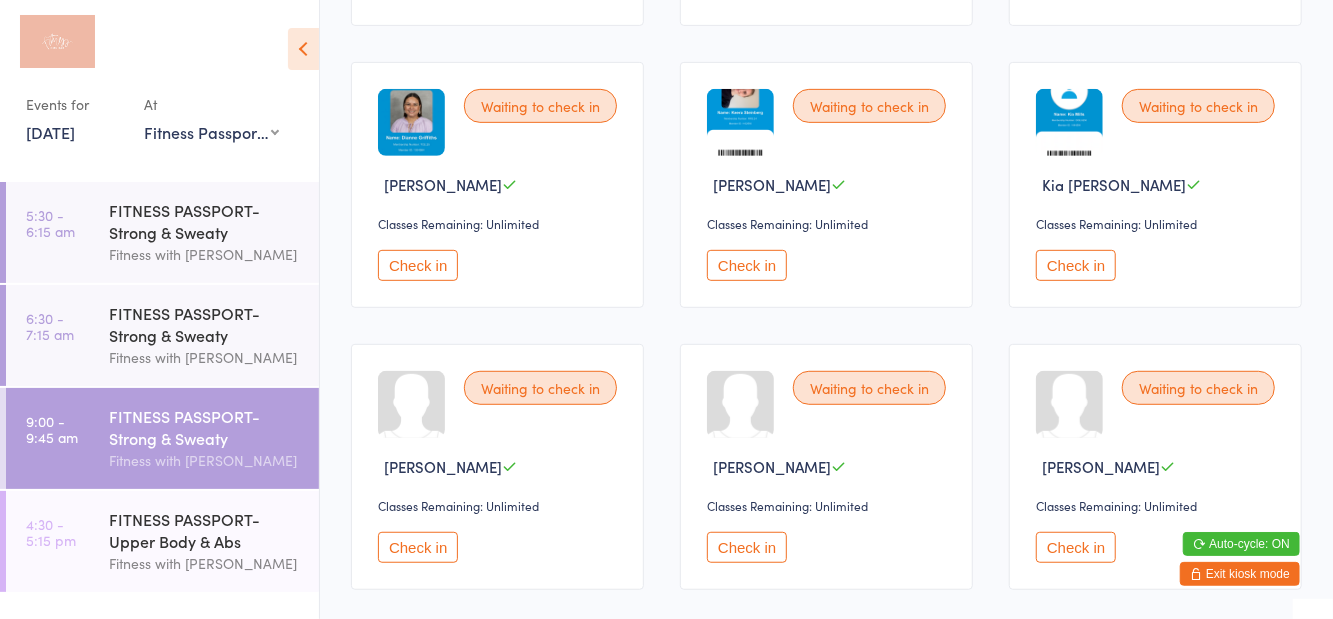 click on "Check in" at bounding box center (418, 547) 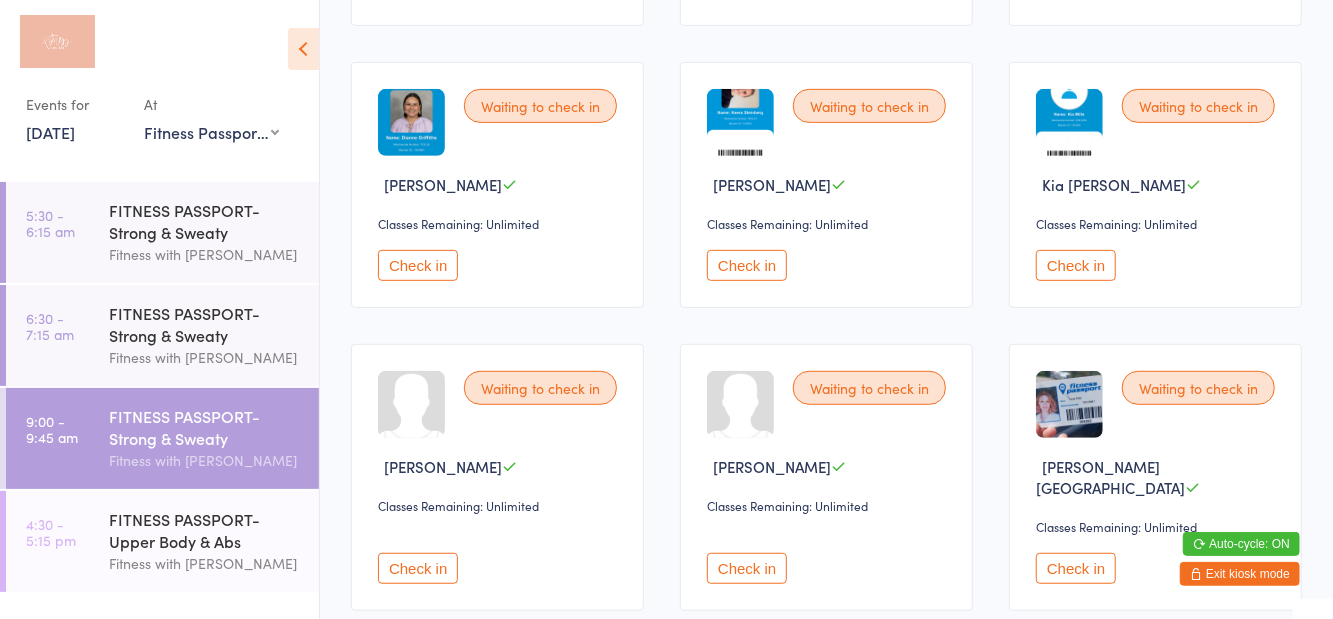 click on "Check in" at bounding box center (1076, 265) 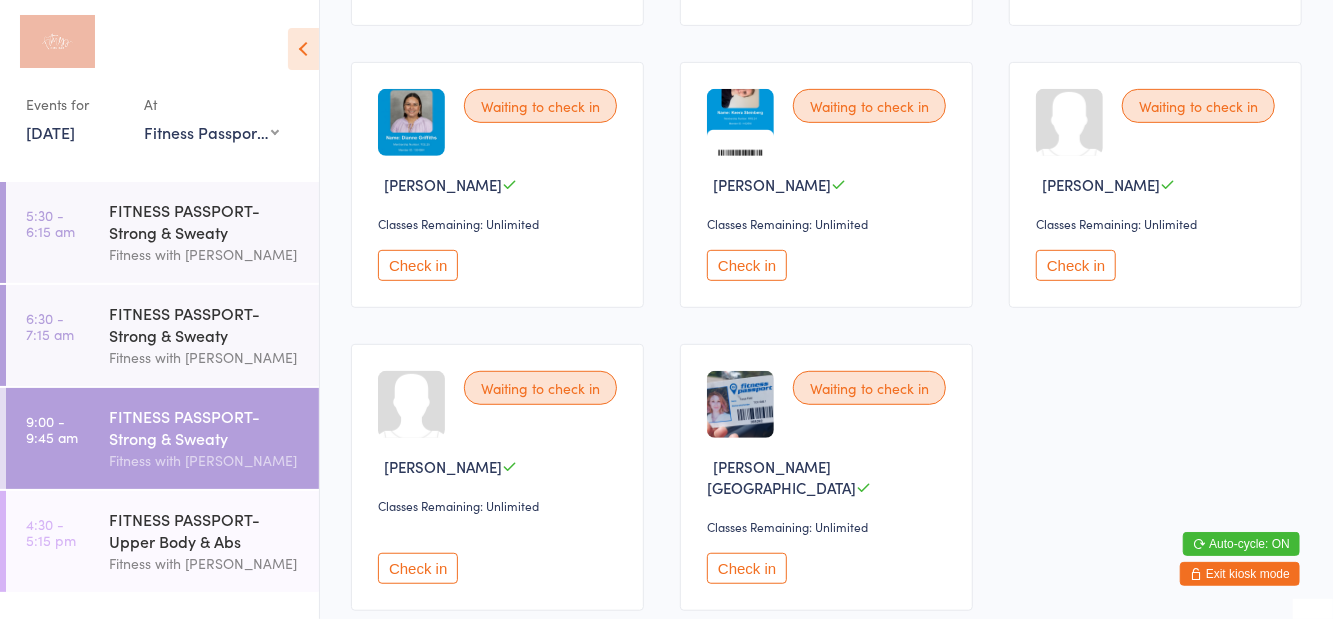 click on "Check in" at bounding box center (747, 568) 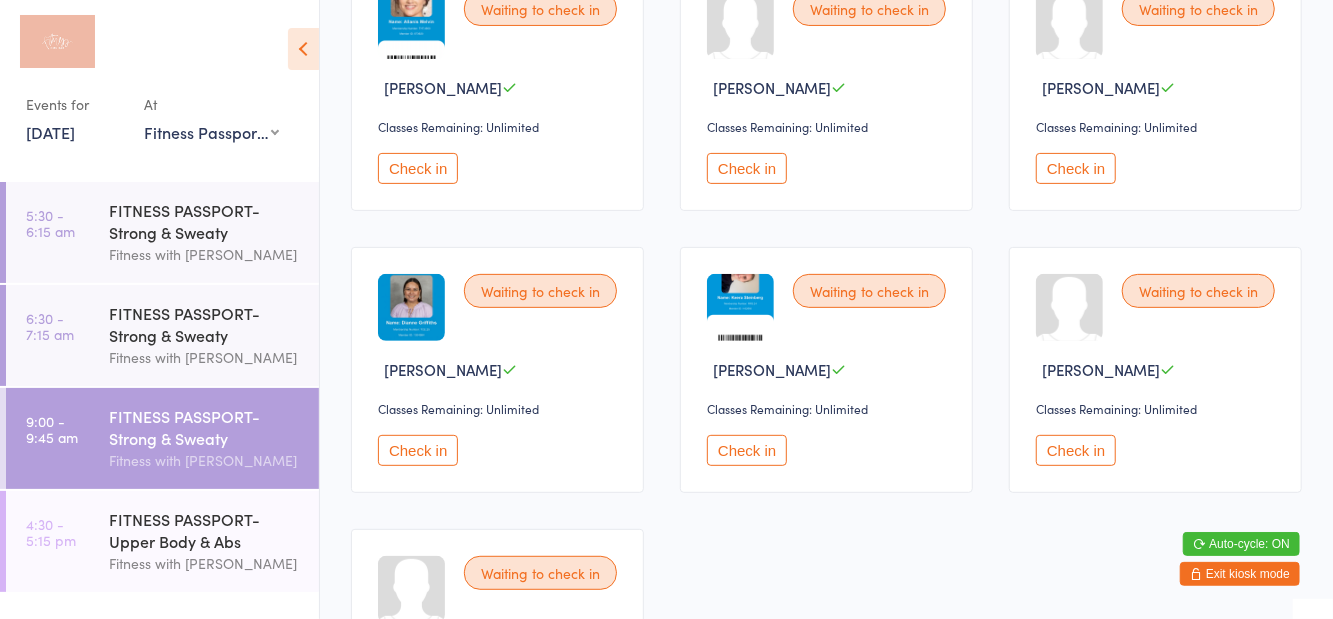 scroll, scrollTop: 0, scrollLeft: 0, axis: both 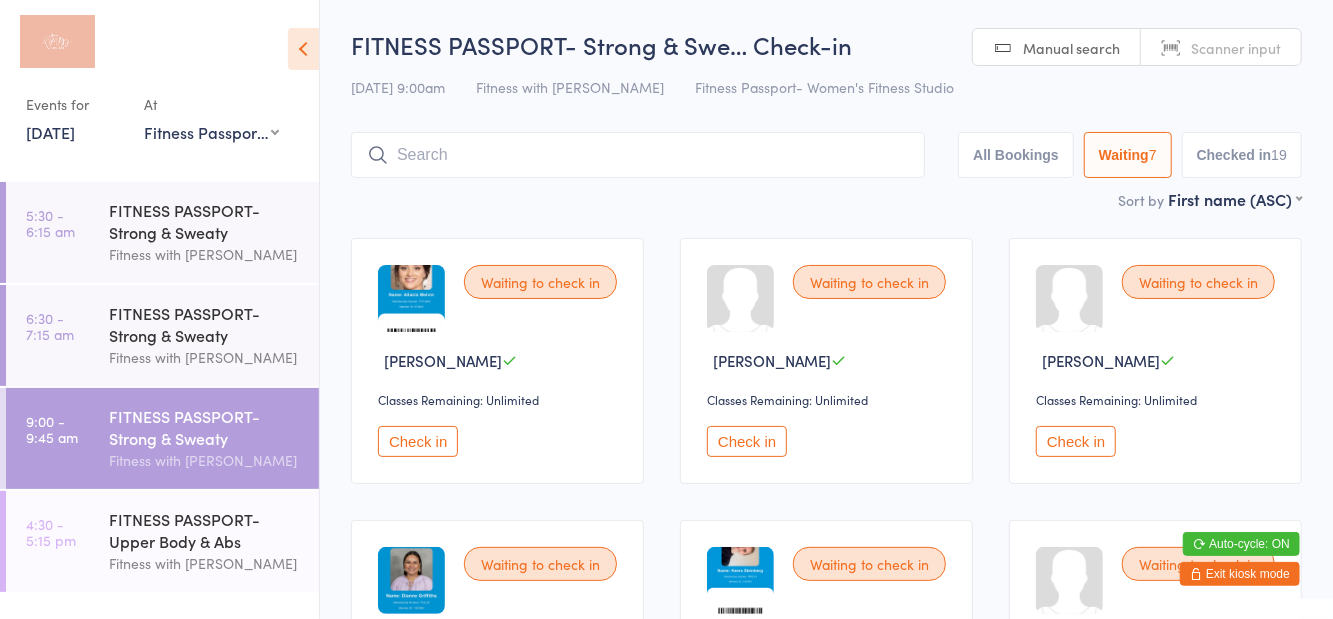 click on "Check in" at bounding box center [1076, 441] 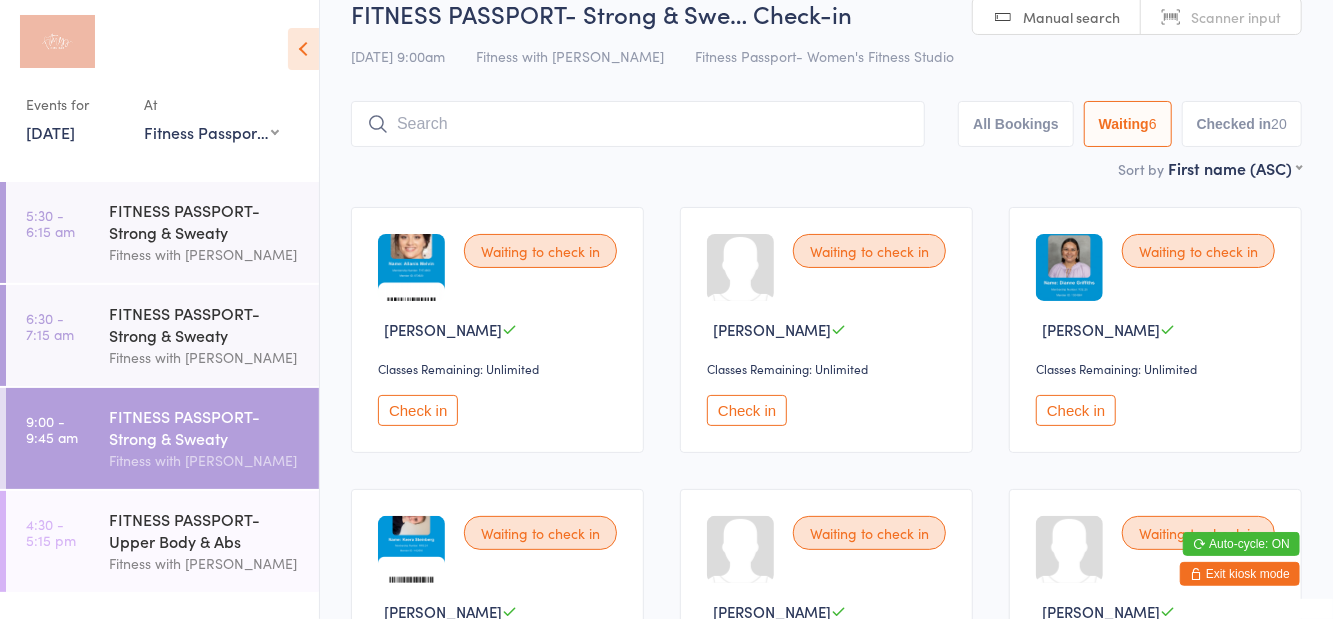 scroll, scrollTop: 34, scrollLeft: 0, axis: vertical 